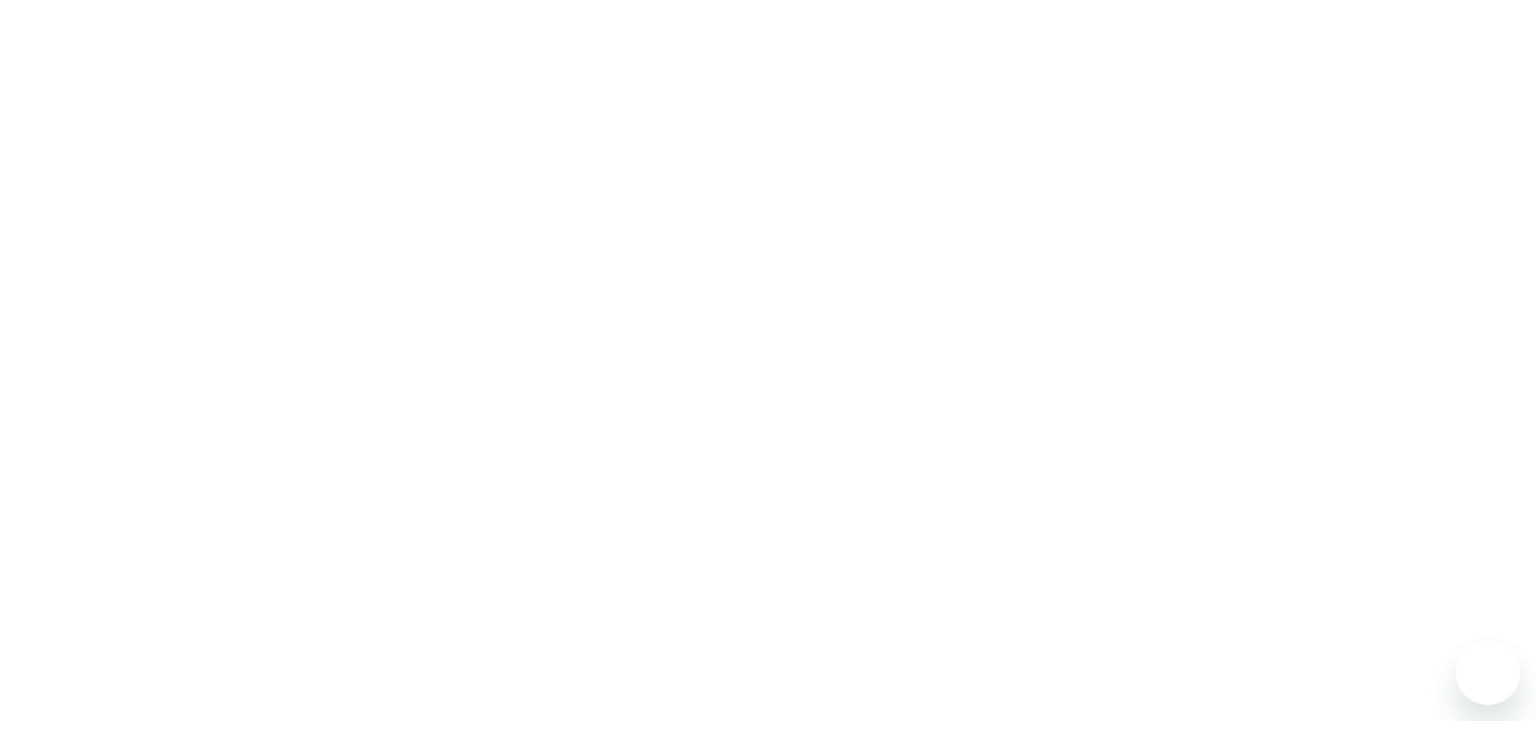 scroll, scrollTop: 0, scrollLeft: 0, axis: both 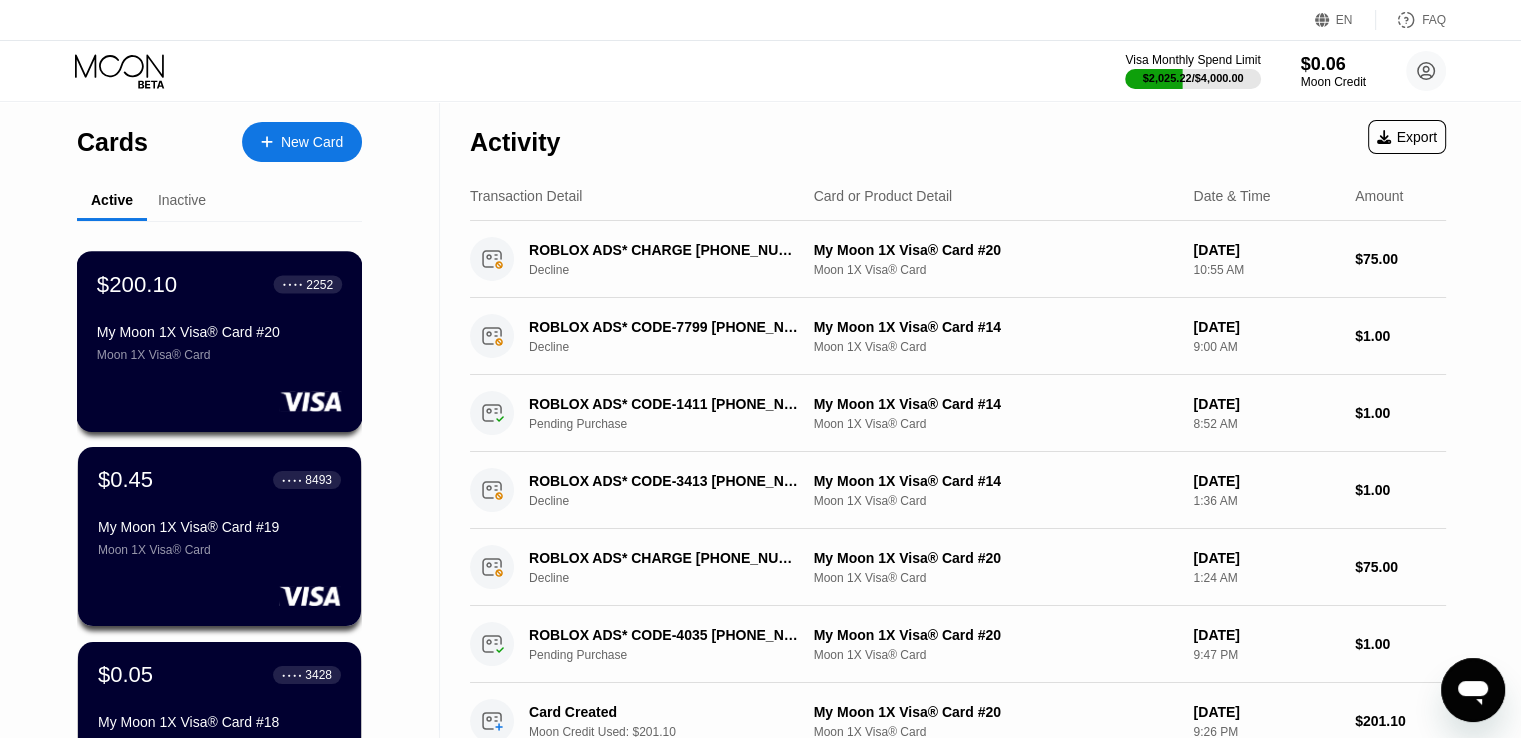 click on "My Moon 1X Visa® Card #20 Moon 1X Visa® Card" at bounding box center [219, 343] 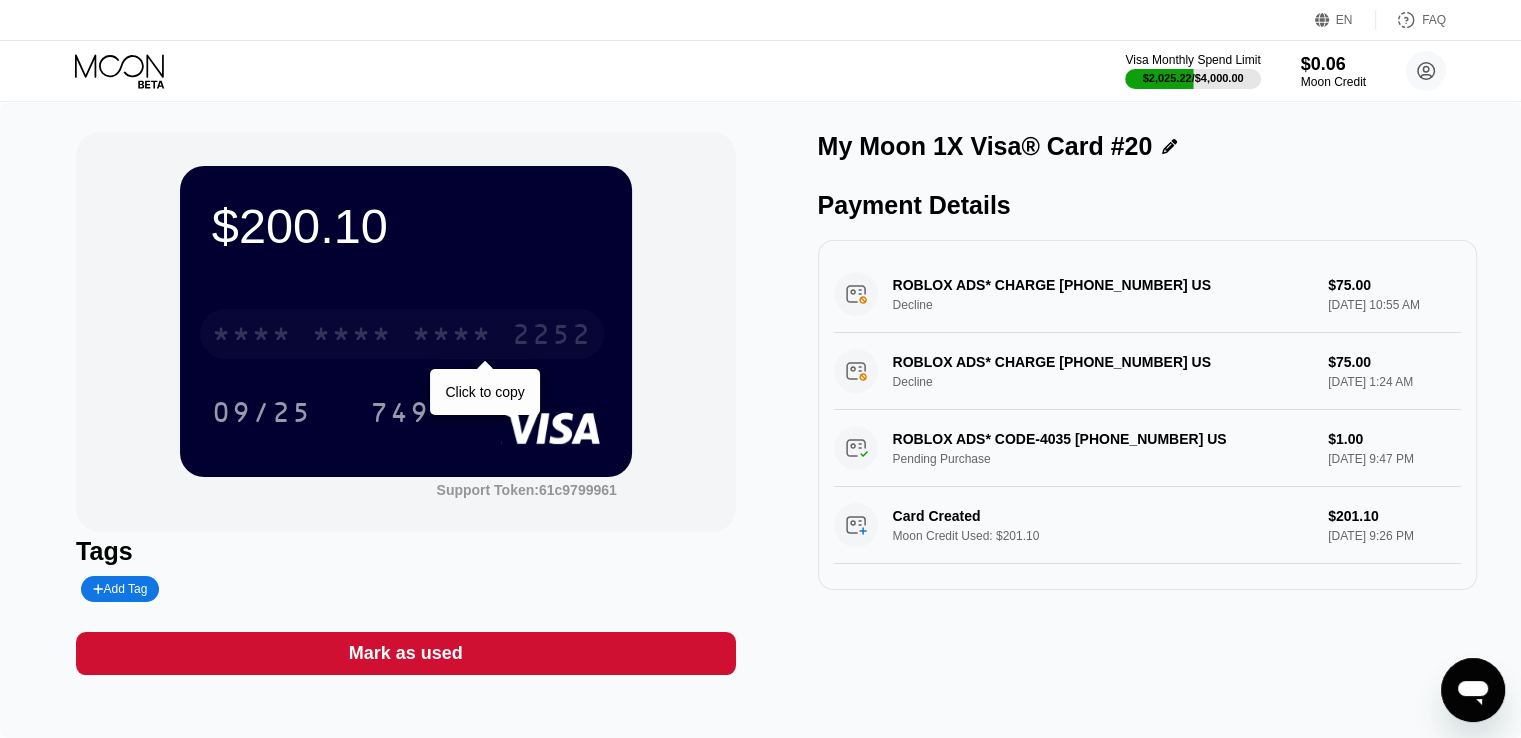 click on "* * * * * * * * * * * * 2252" at bounding box center (402, 334) 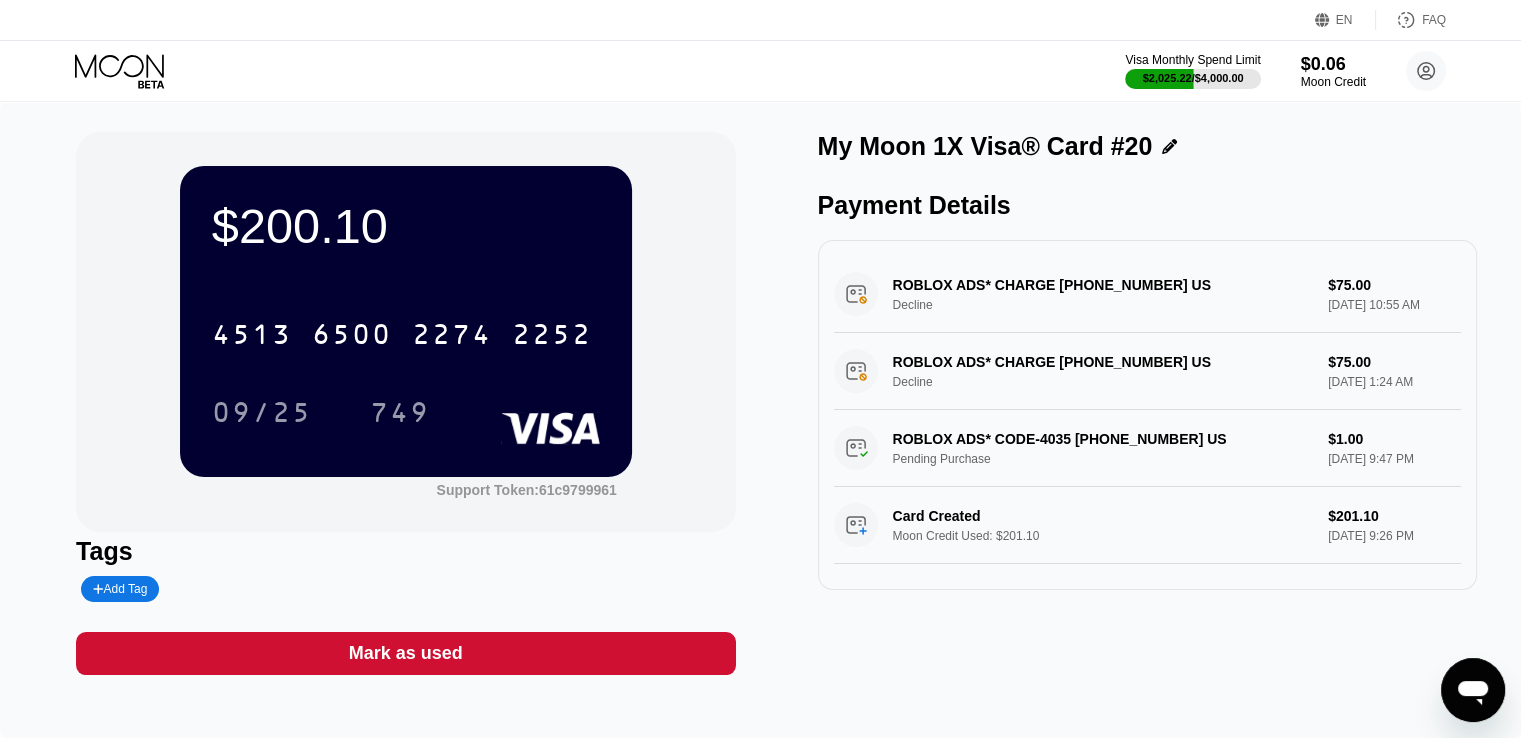 click on "Visa Monthly Spend Limit $2,025.22 / $4,000.00 $0.06 Moon Credit NoDripNewlie [EMAIL_ADDRESS][DOMAIN_NAME]  Home Settings Support Careers About Us Log out Privacy policy Terms" at bounding box center (760, 71) 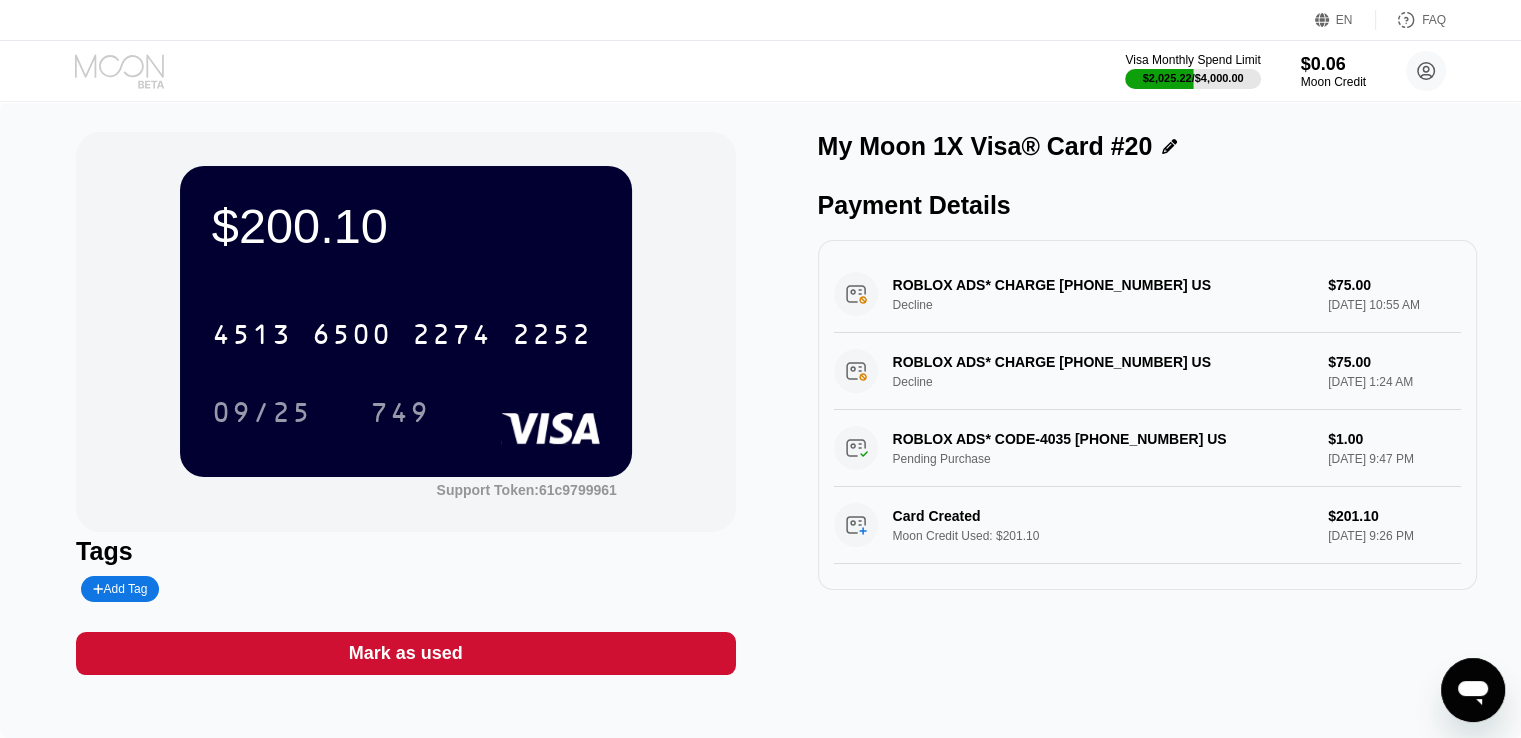 click 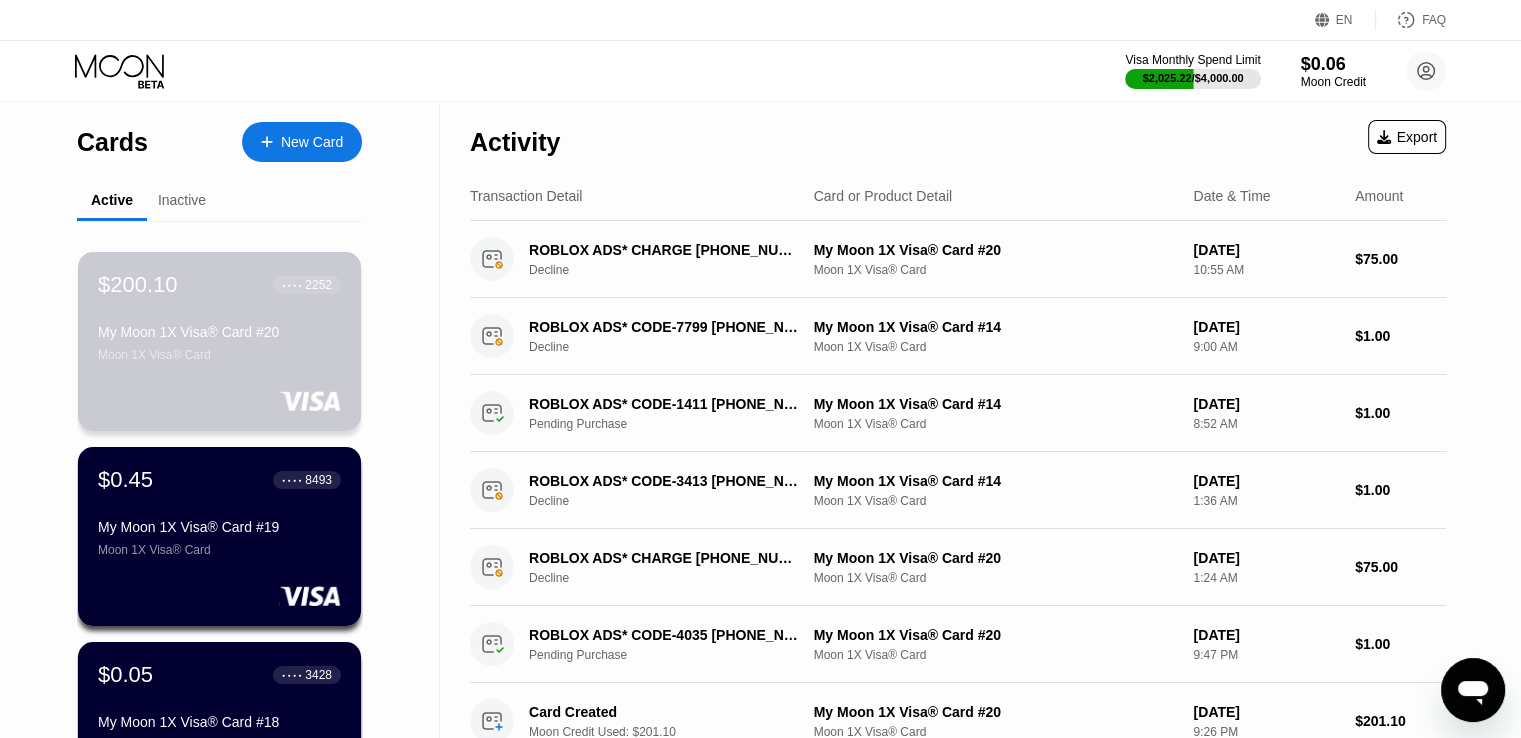 click at bounding box center (219, 401) 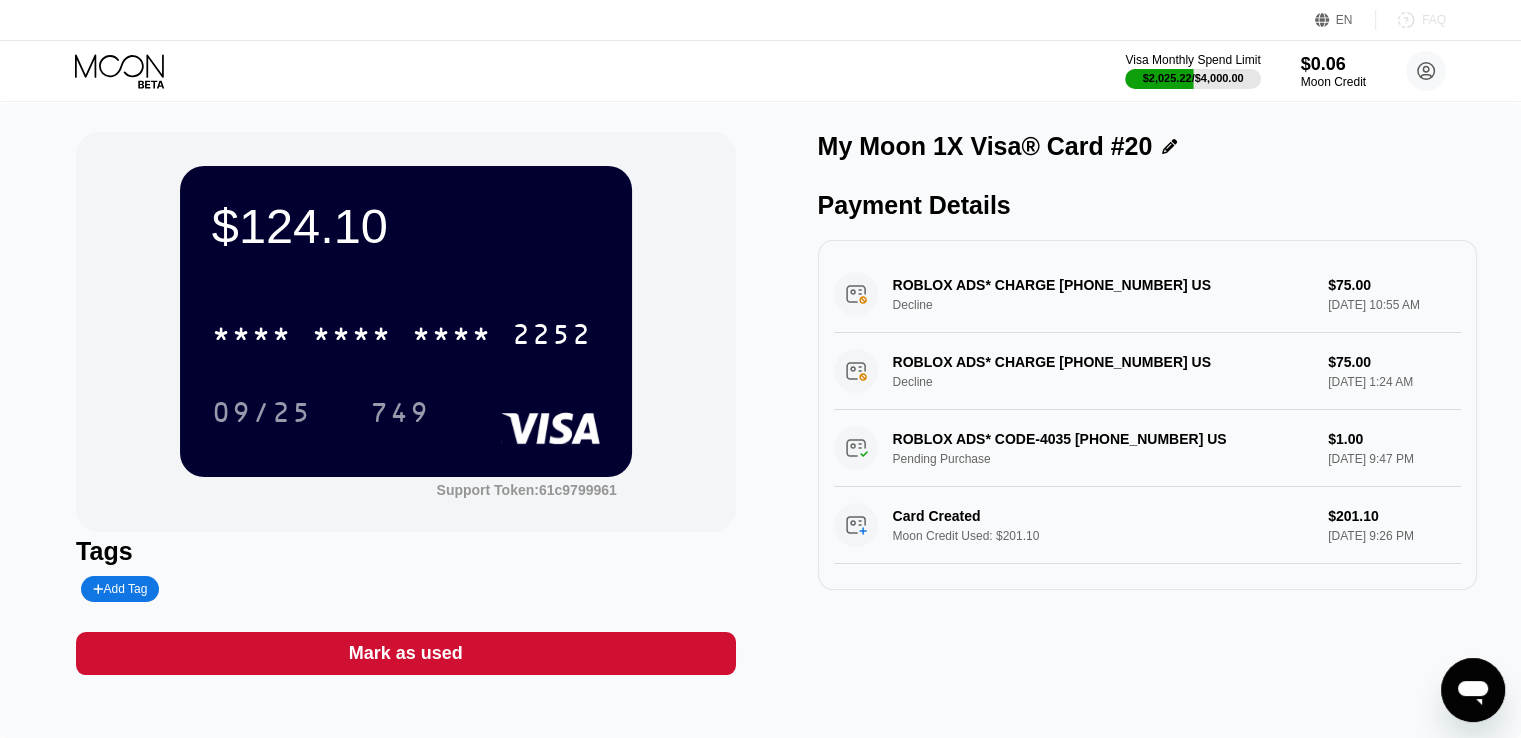click on "FAQ" at bounding box center (1434, 20) 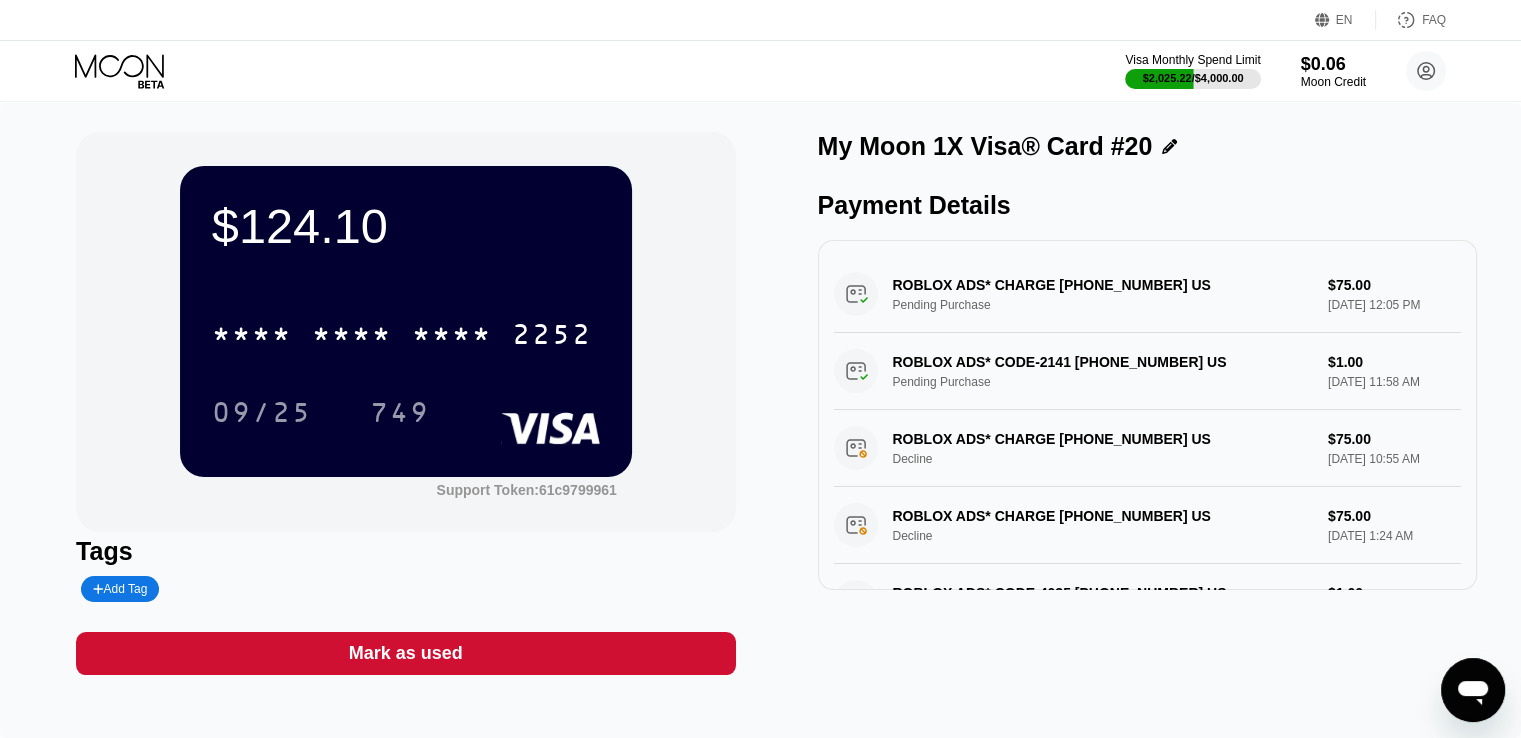 click 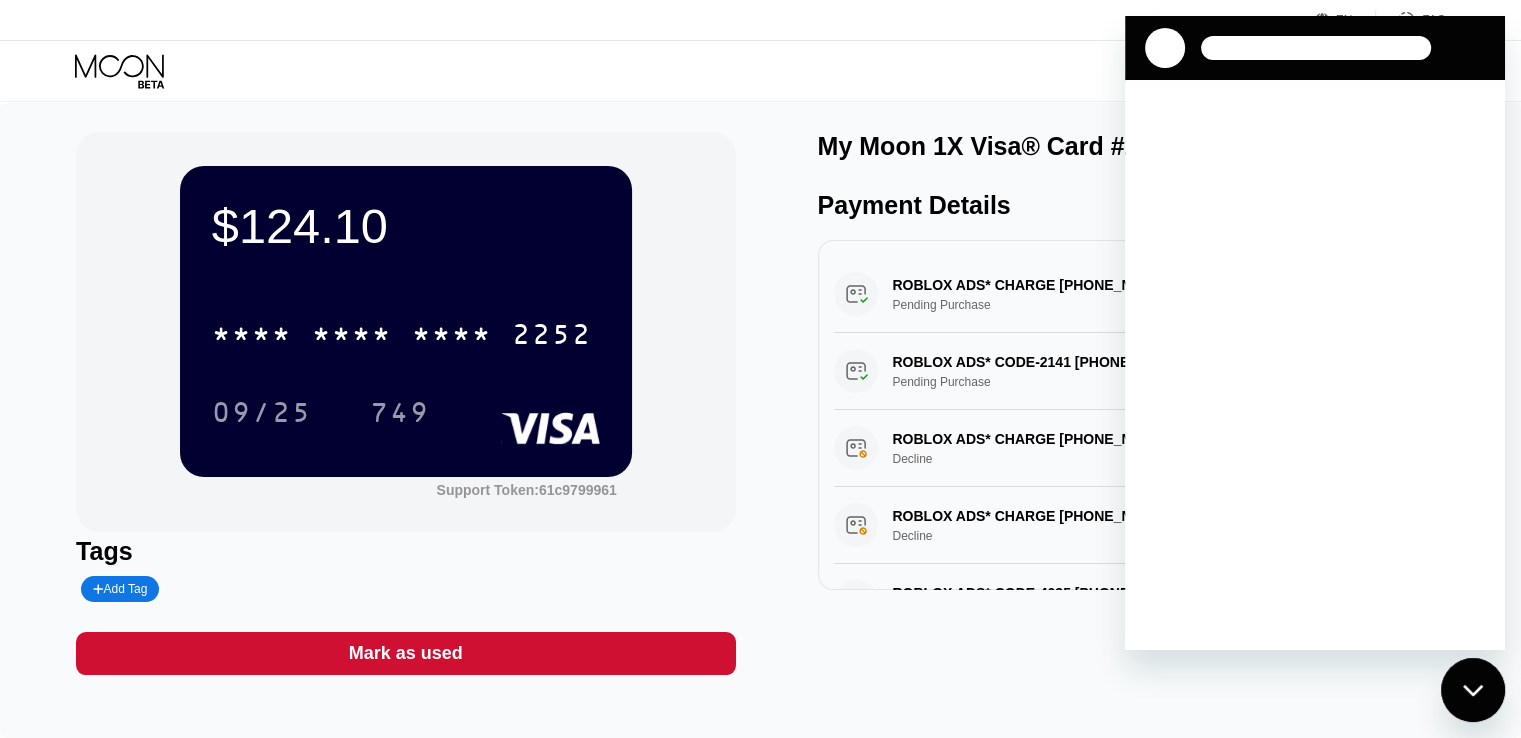 scroll, scrollTop: 0, scrollLeft: 0, axis: both 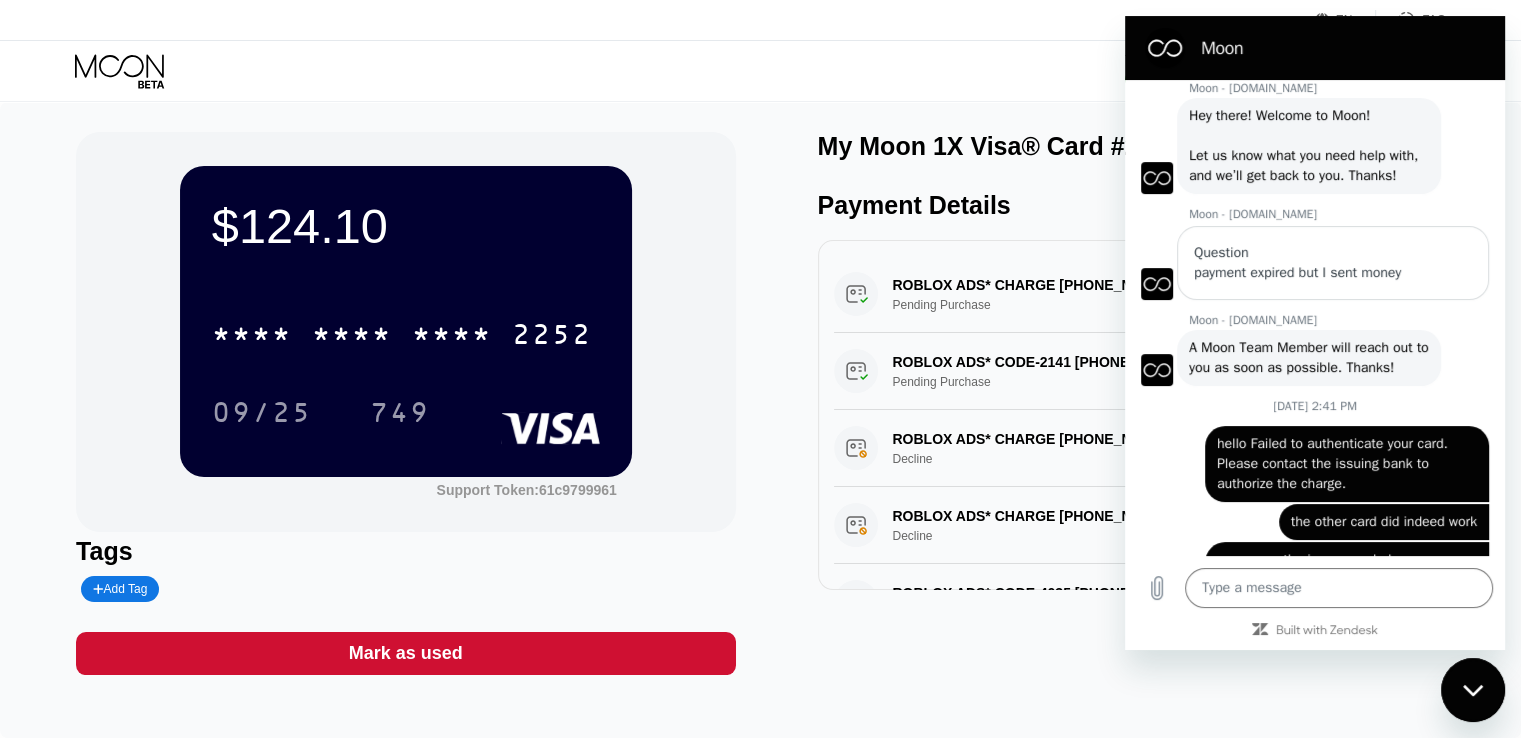click 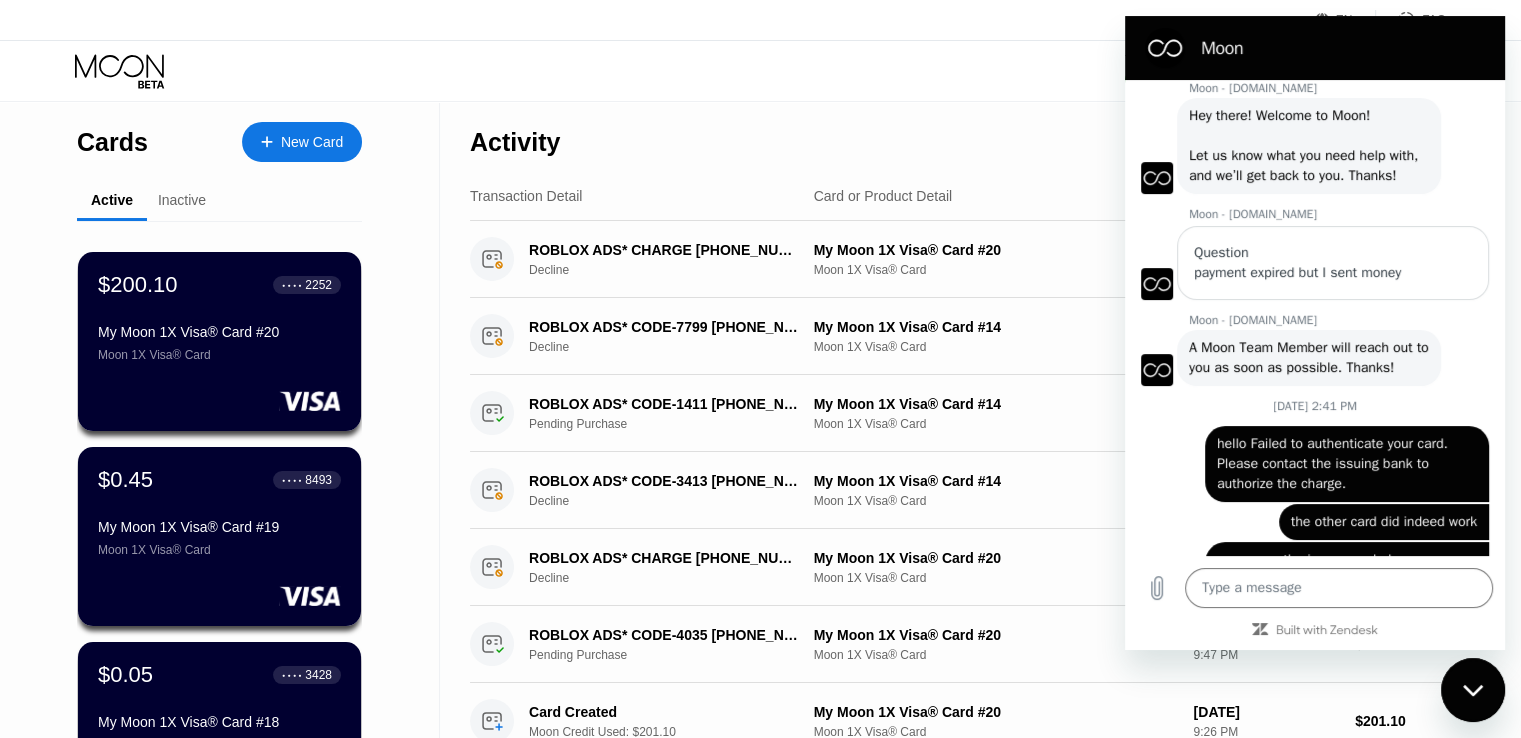 click at bounding box center (1473, 690) 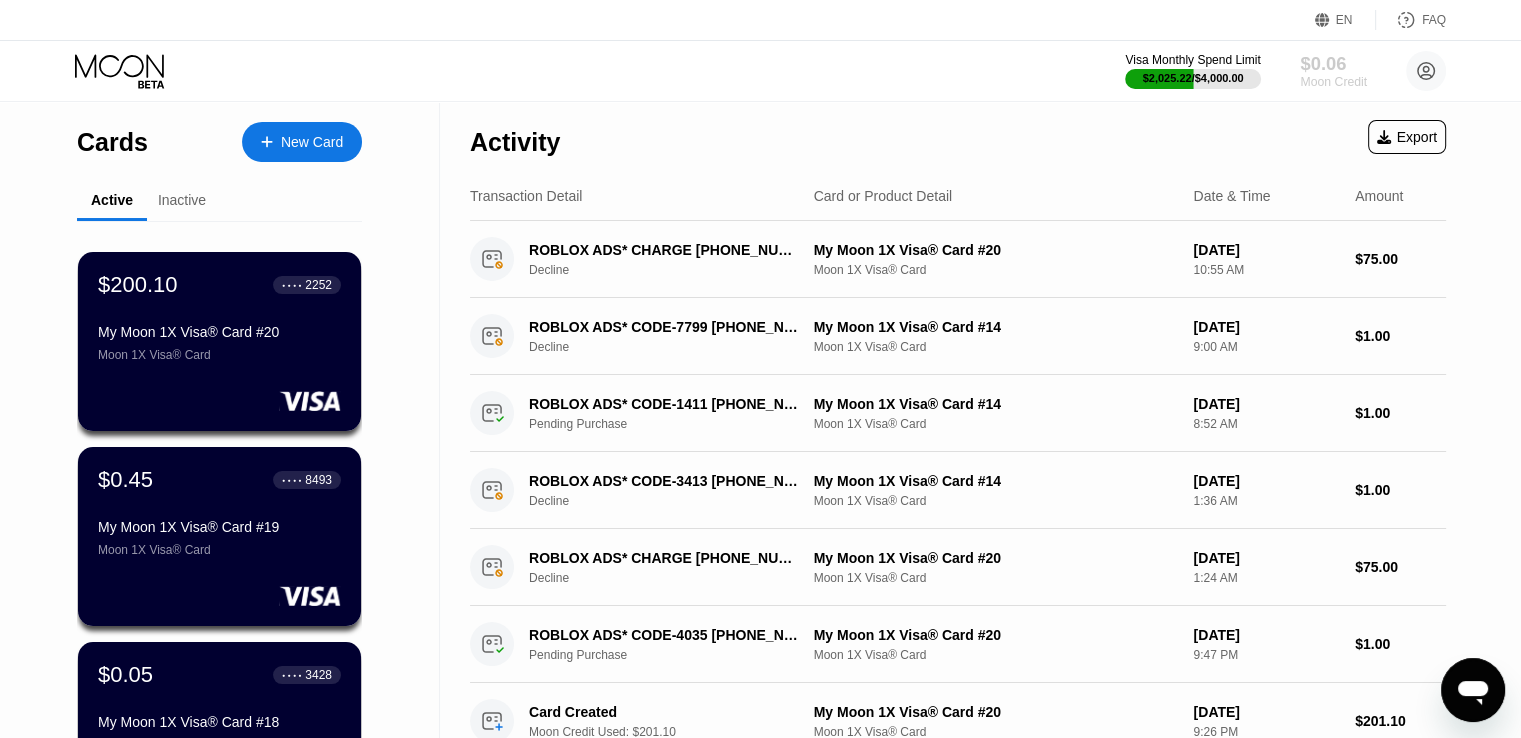click on "$0.06" at bounding box center [1333, 63] 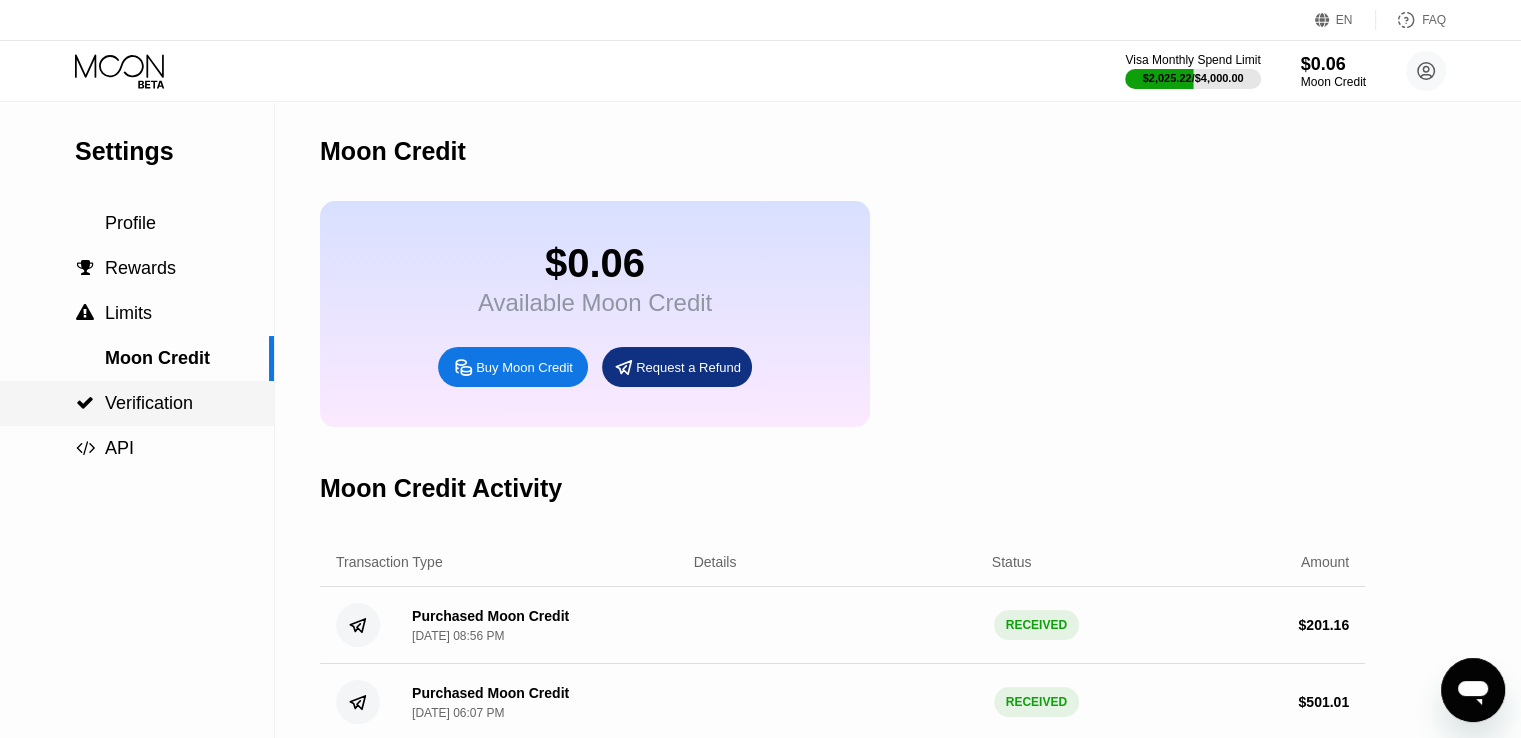 click on " Verification" at bounding box center (137, 403) 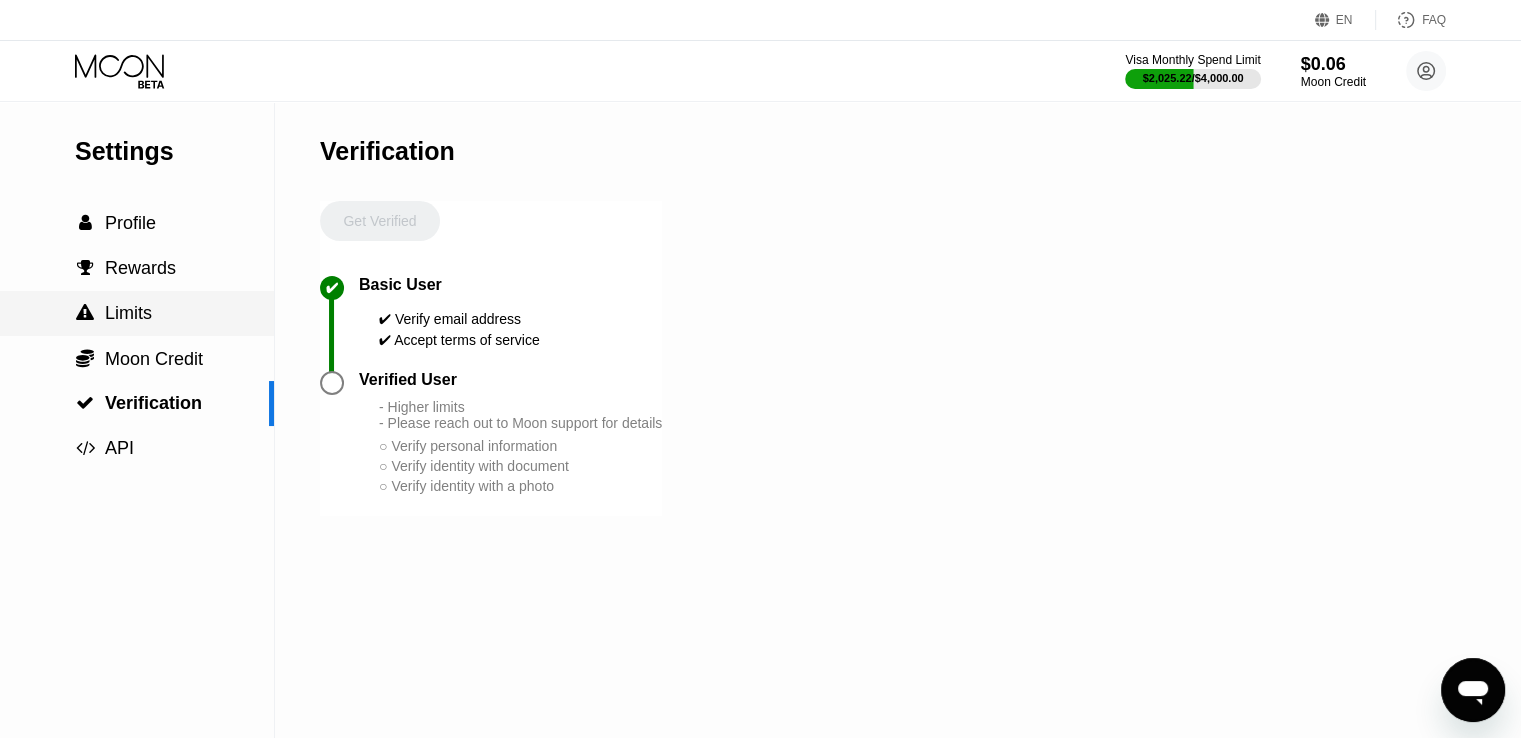 click on " Limits" at bounding box center [137, 313] 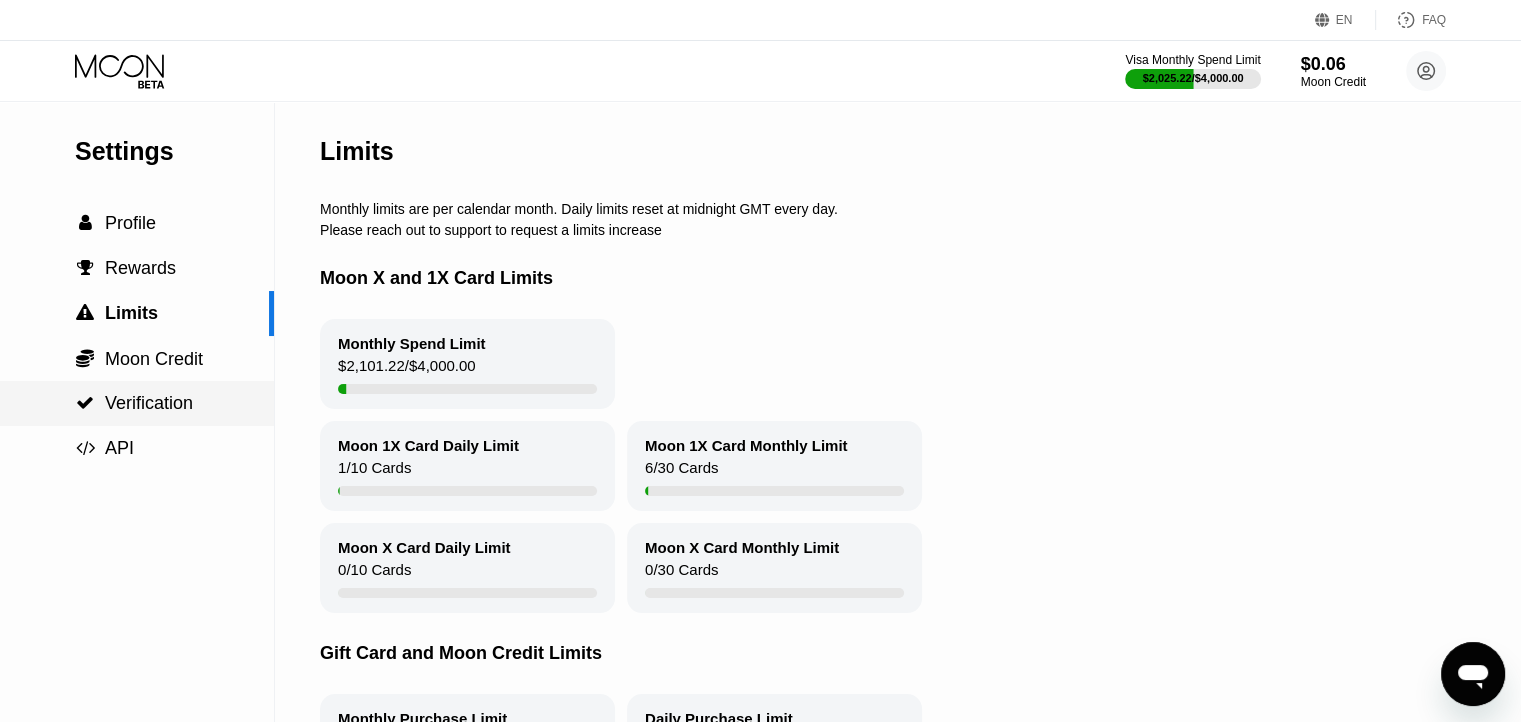 click on " Verification" at bounding box center [137, 403] 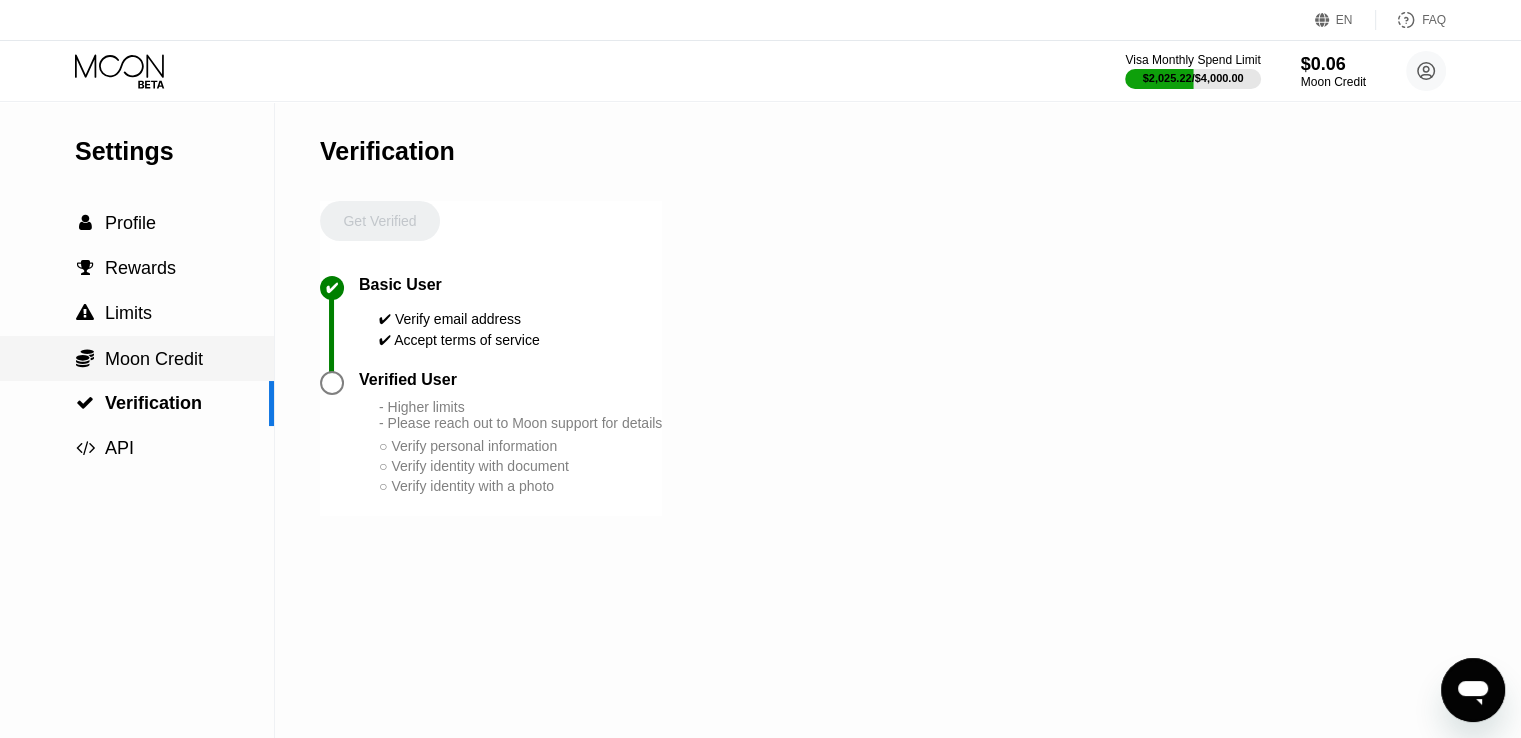 click on " Moon Credit" at bounding box center (137, 359) 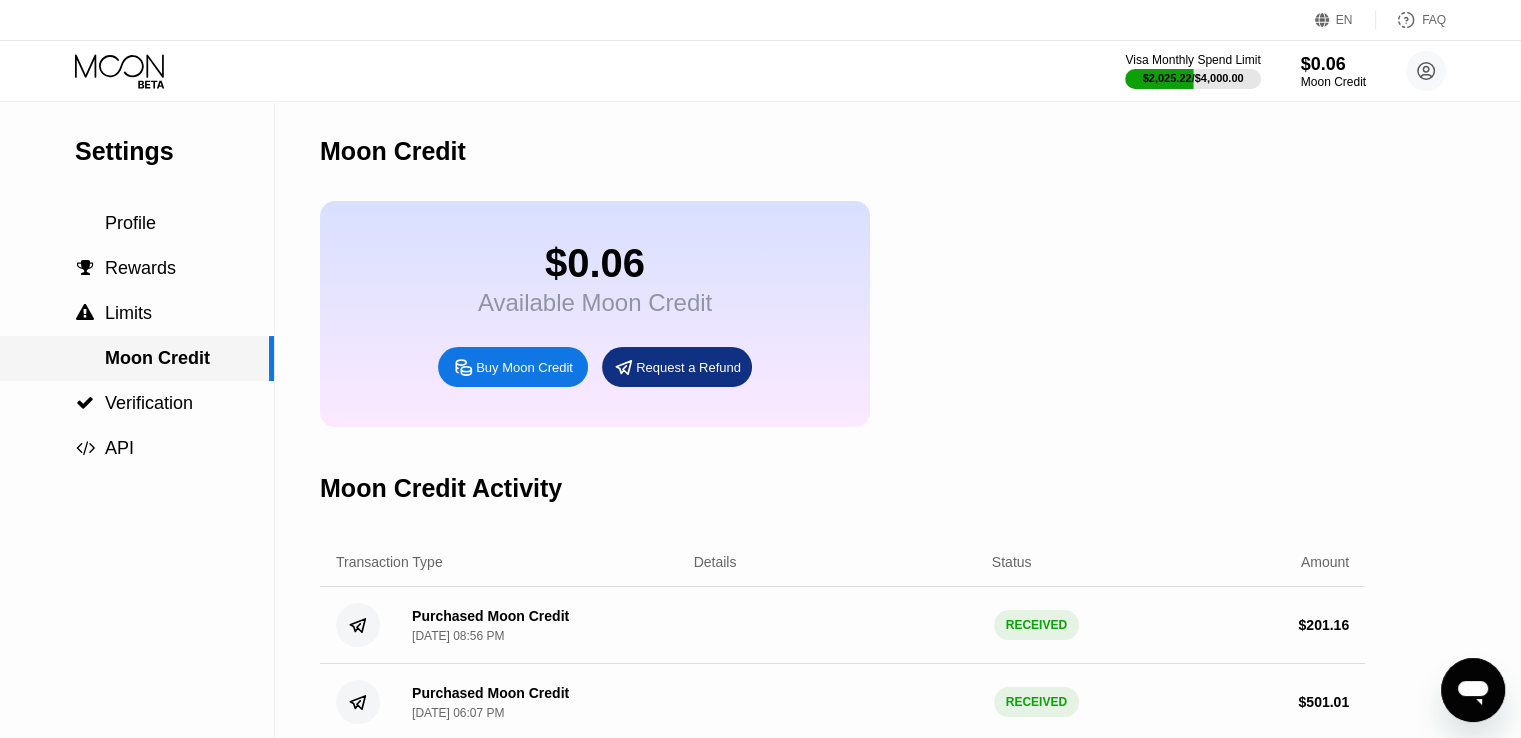 click on "Moon Credit" at bounding box center (137, 358) 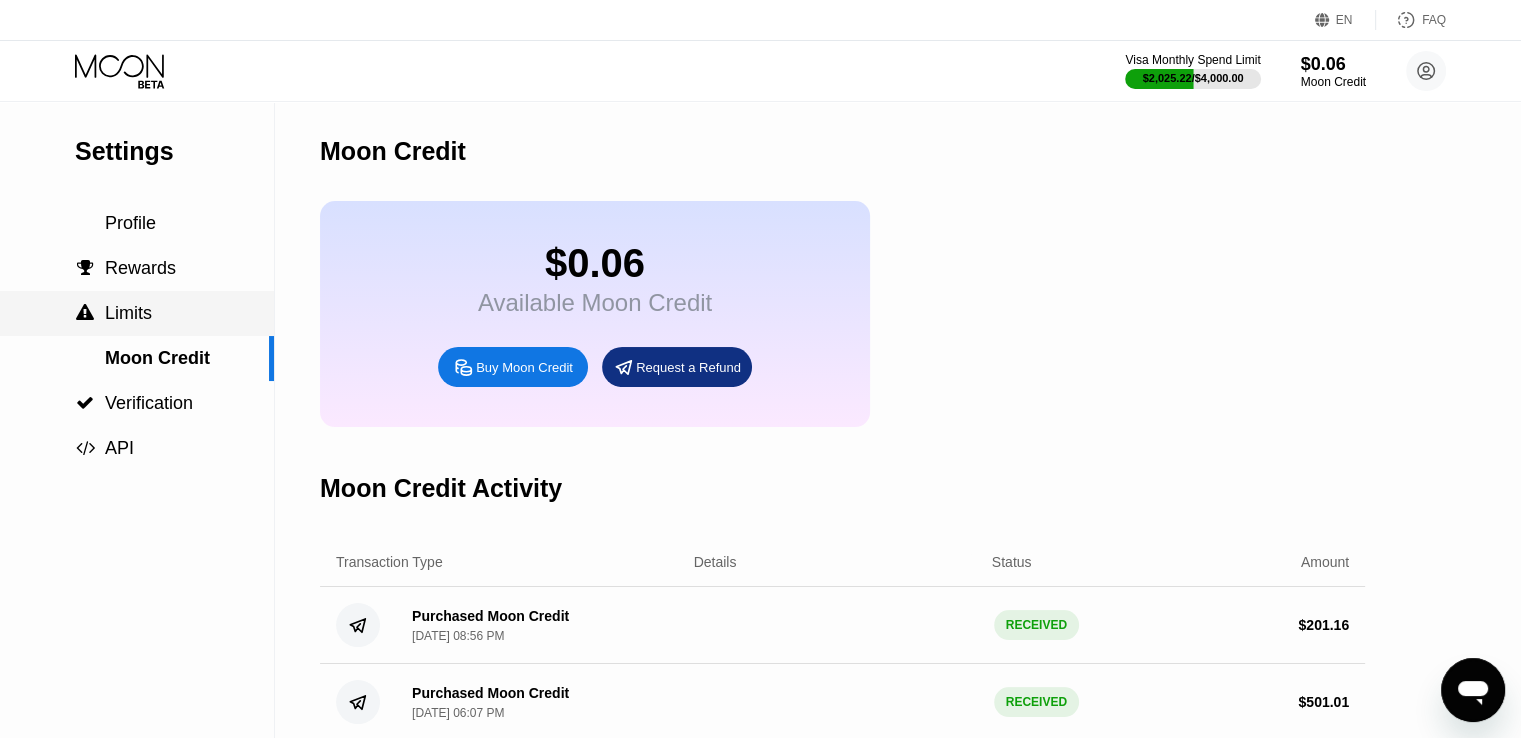 click on " Limits" at bounding box center (137, 313) 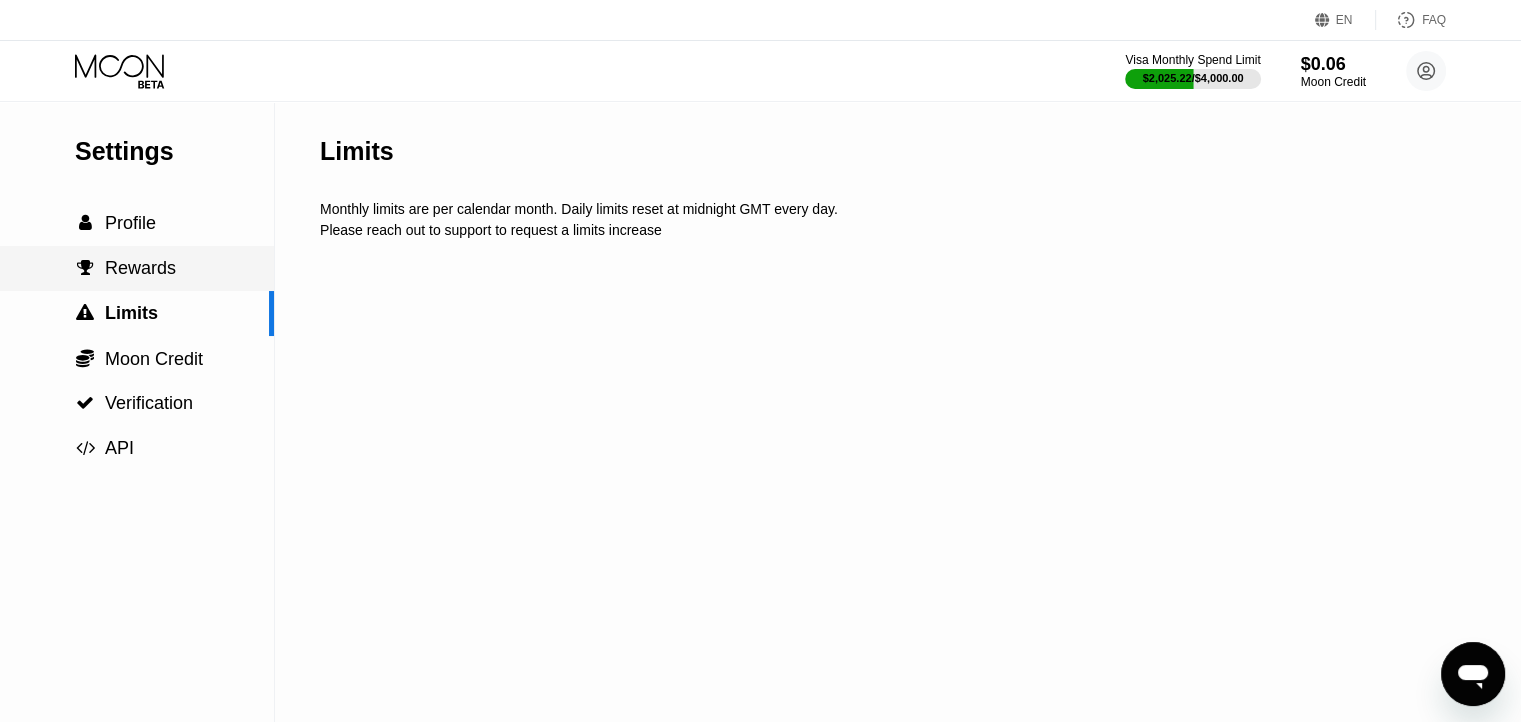 click on " Rewards" at bounding box center [137, 268] 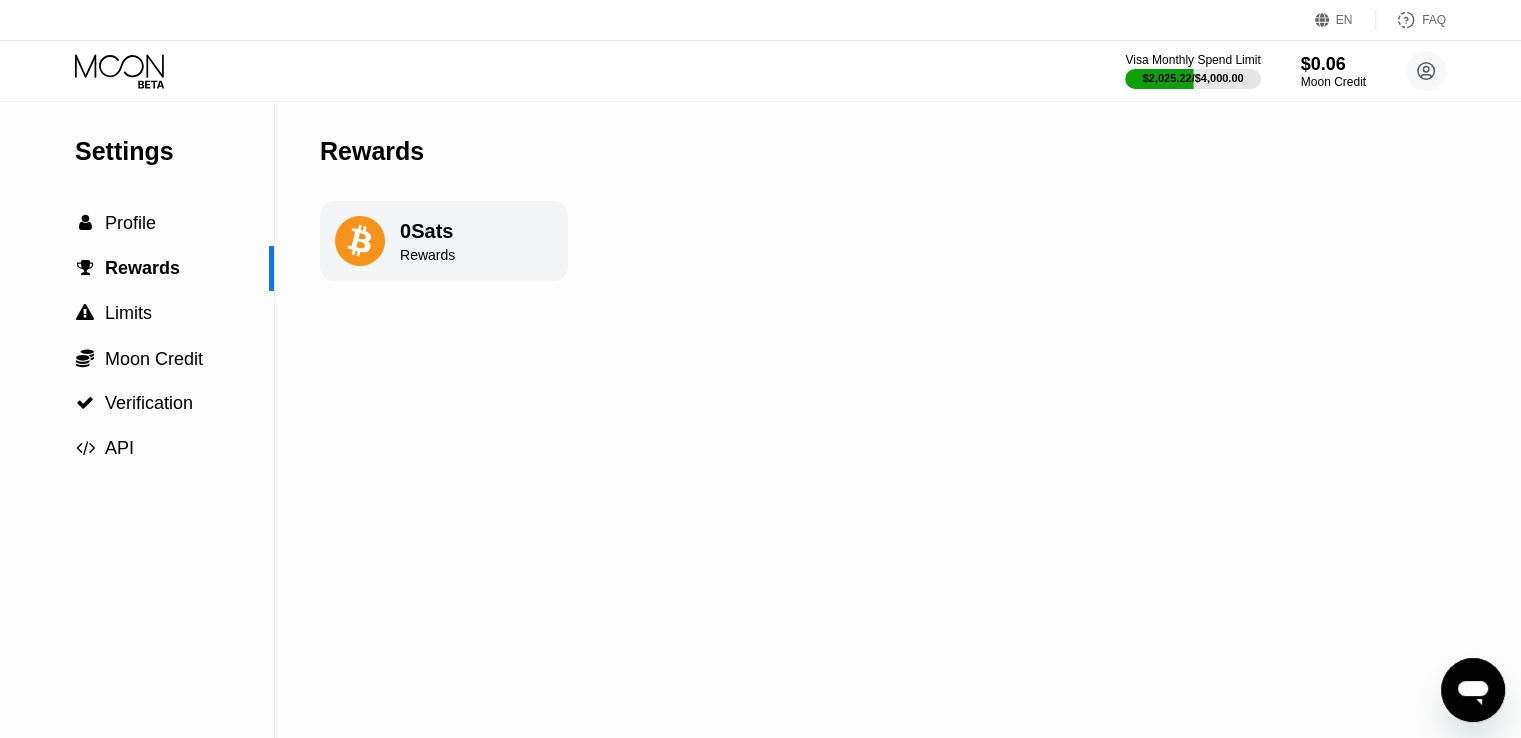click on "Settings  Profile  Rewards  Limits  Moon Credit  Verification  API" at bounding box center (137, 286) 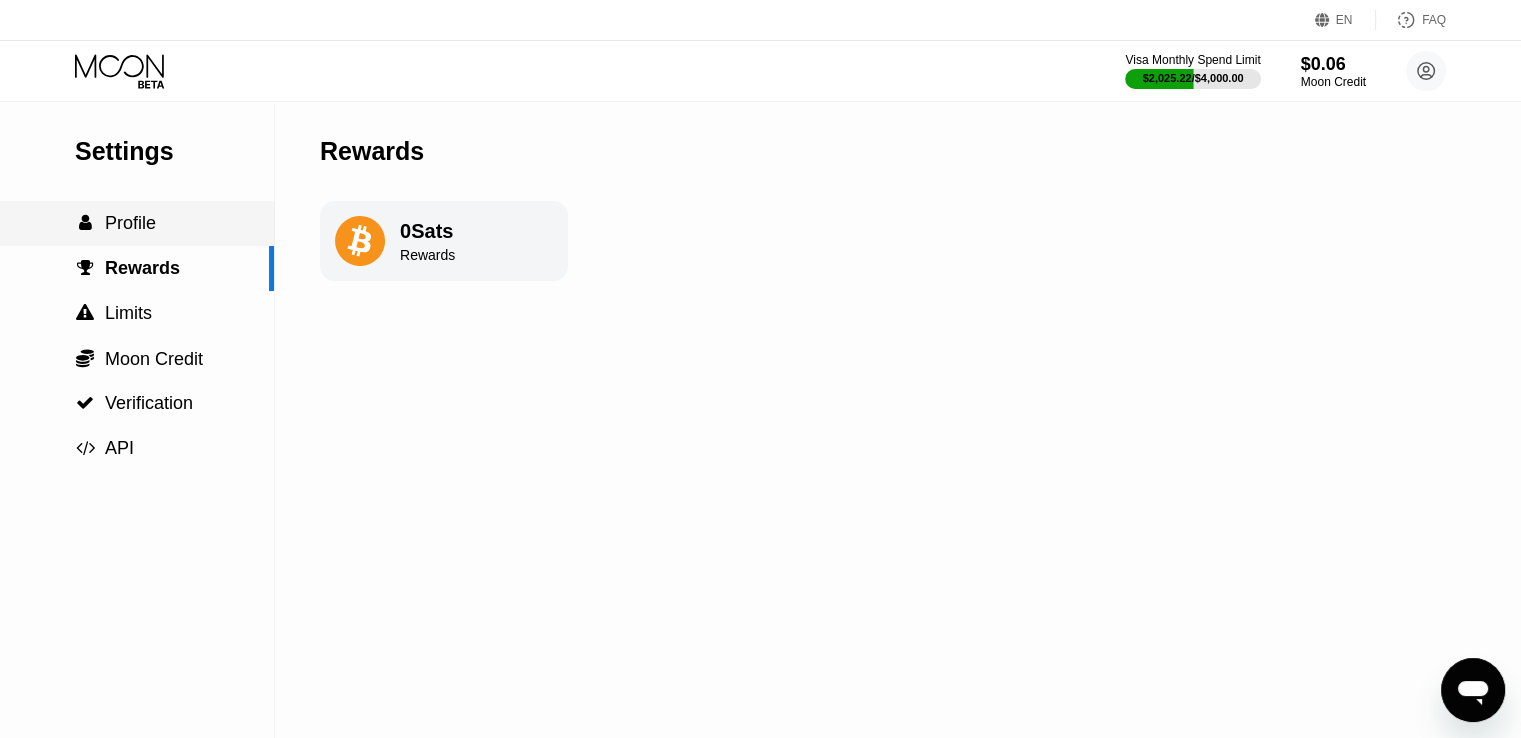 click on " Profile" at bounding box center [137, 223] 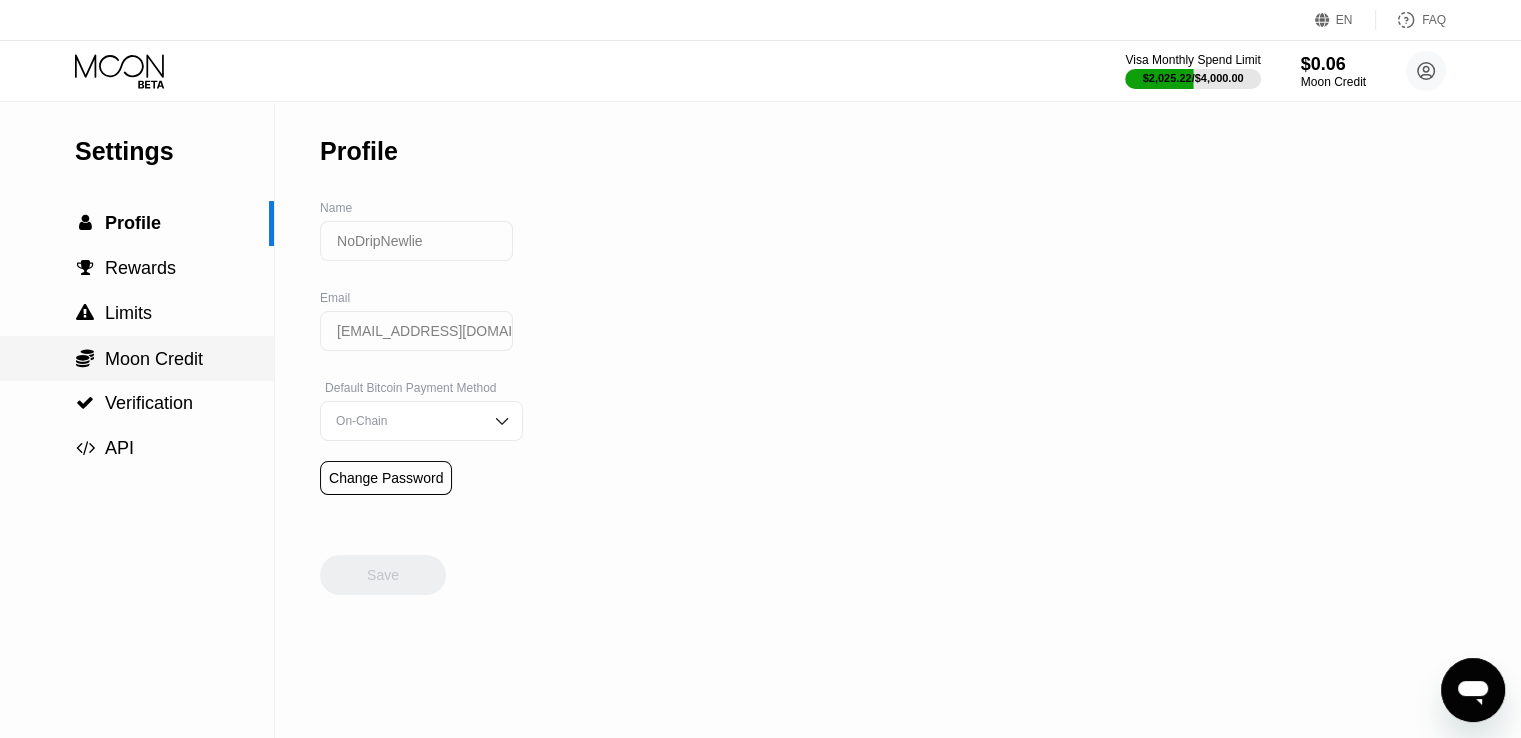 click on " Moon Credit" at bounding box center [137, 358] 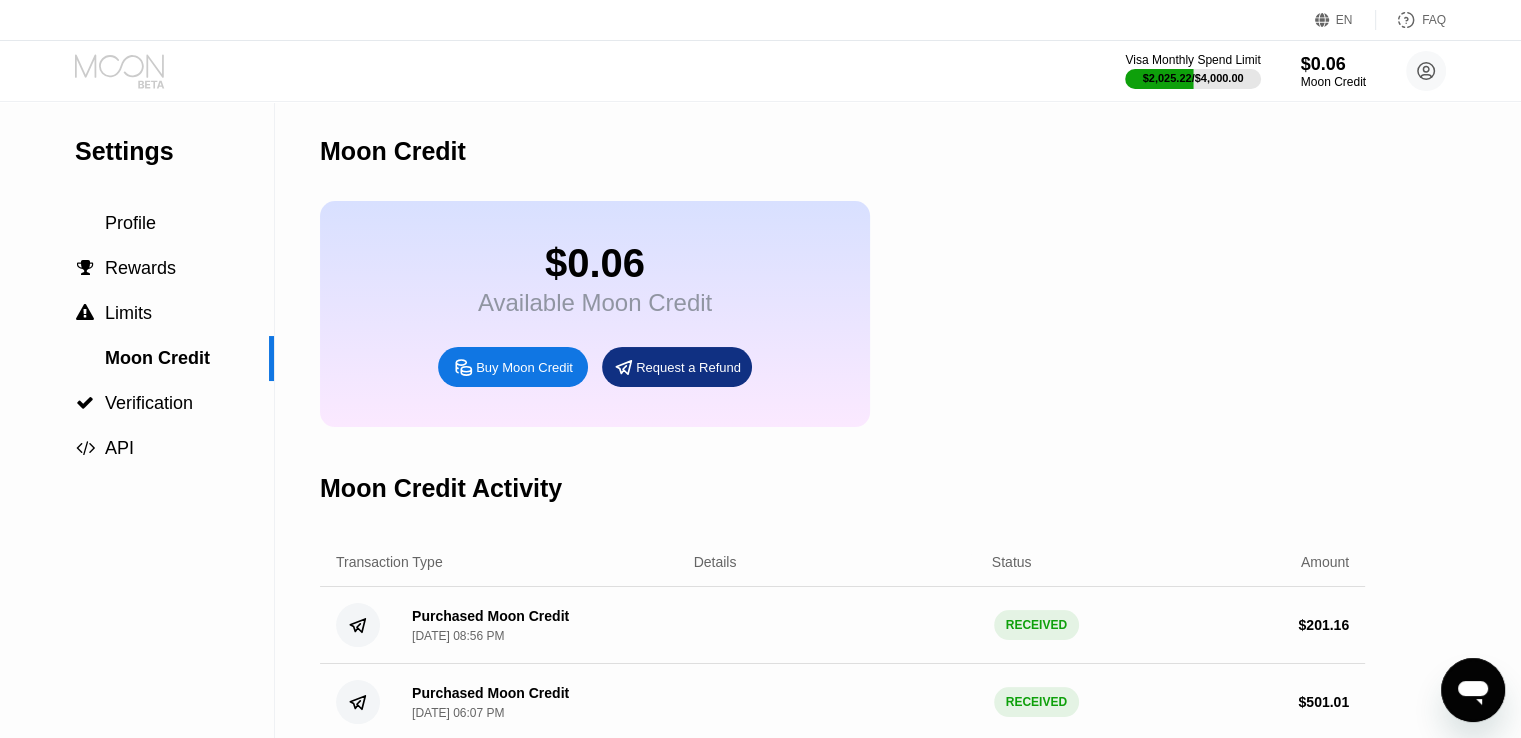 click 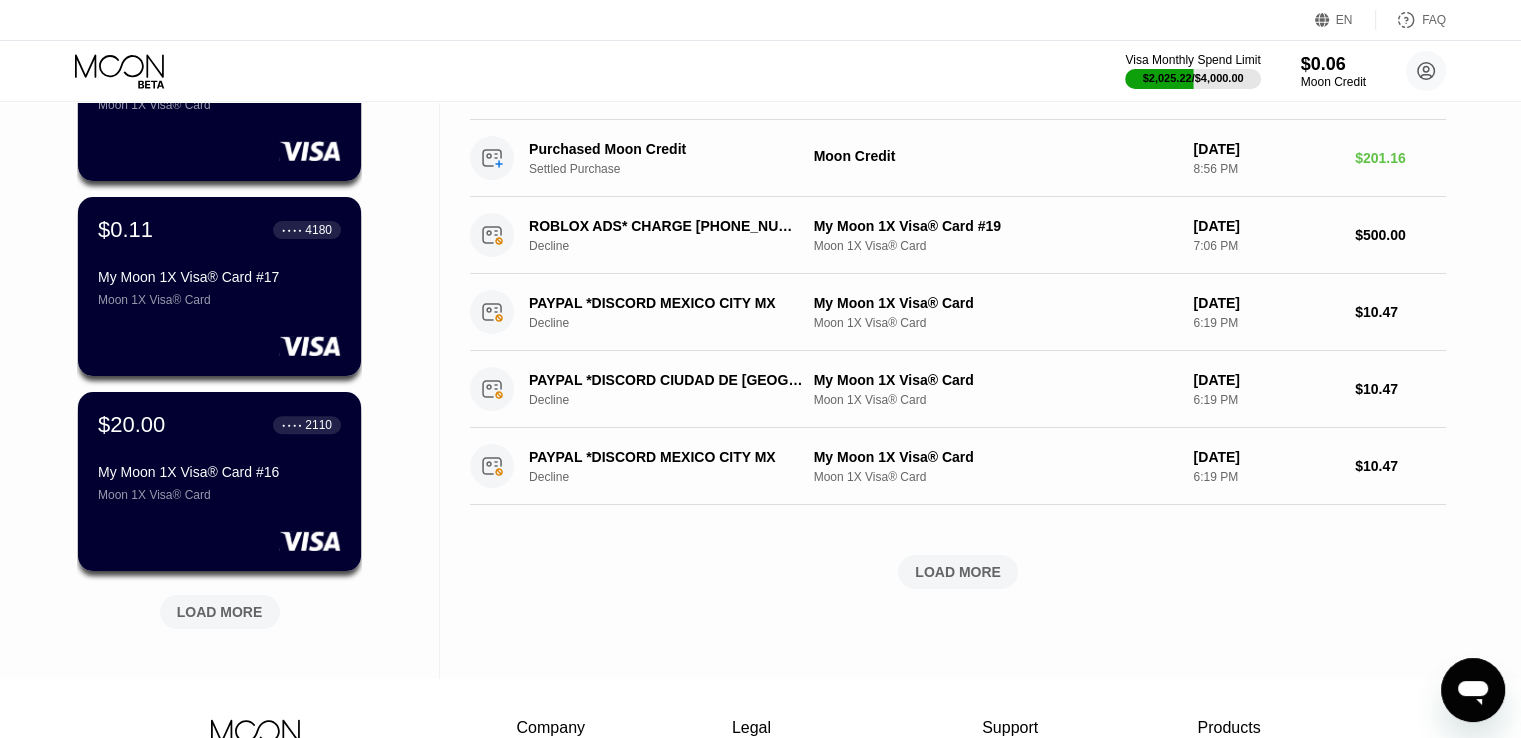 scroll, scrollTop: 660, scrollLeft: 0, axis: vertical 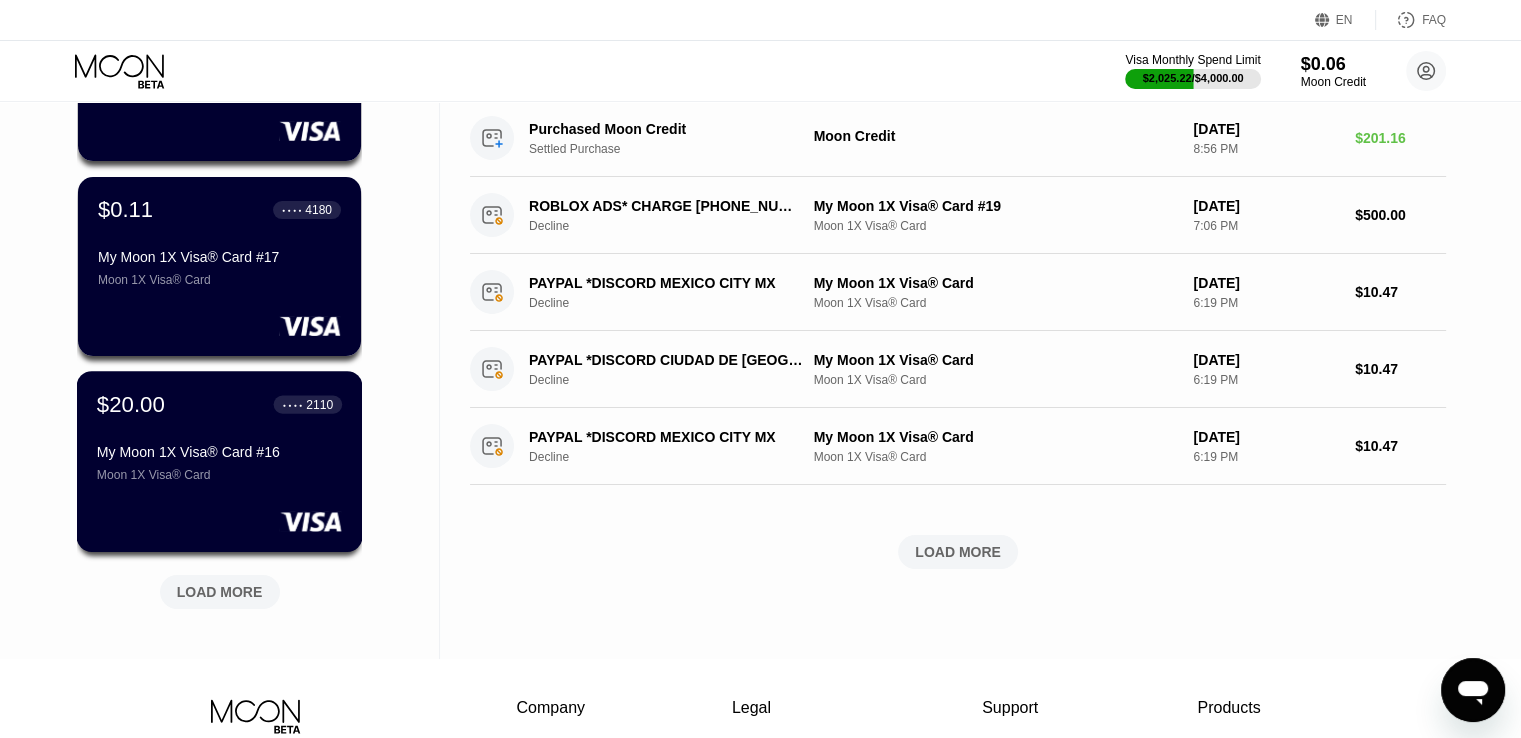 click on "My Moon 1X Visa® Card #16" at bounding box center [219, 452] 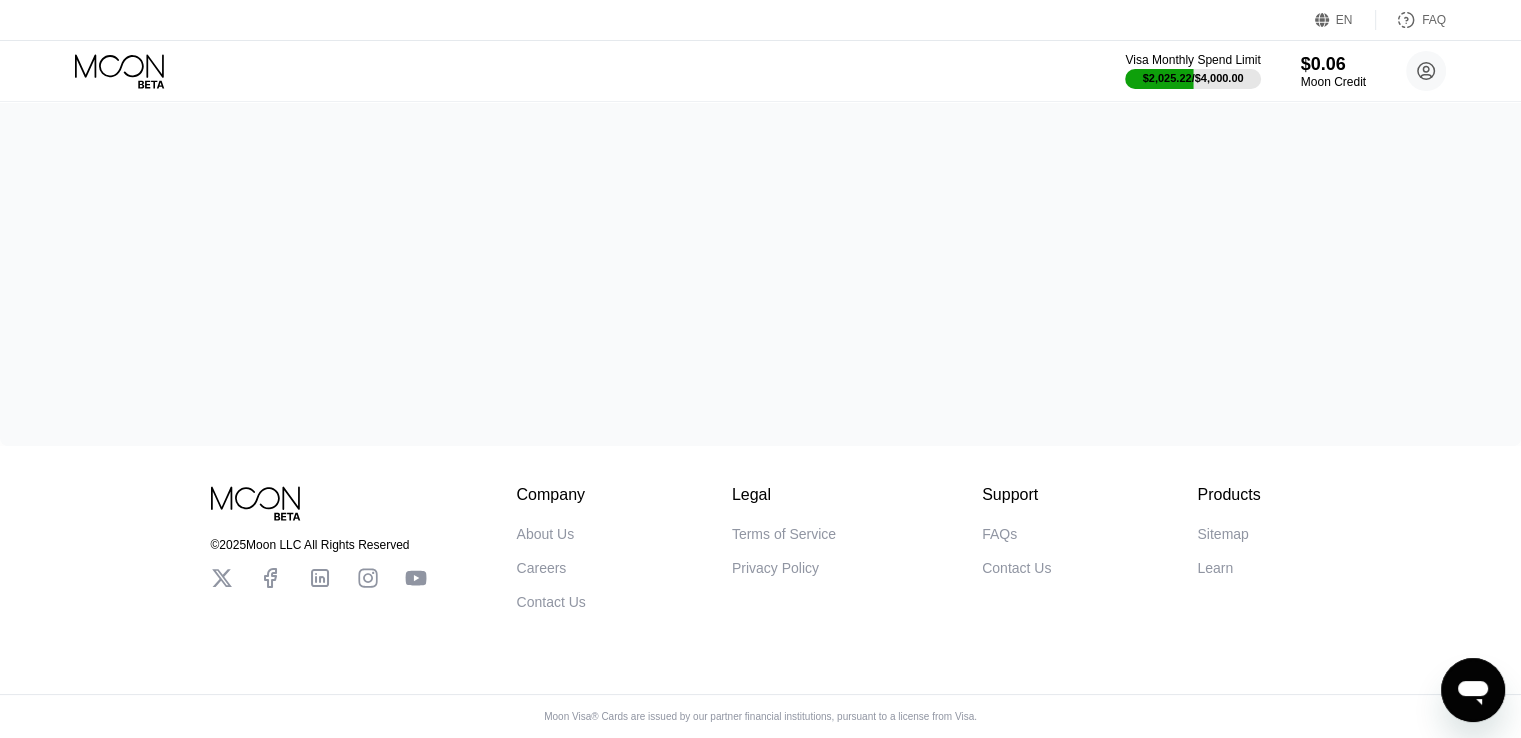 scroll, scrollTop: 0, scrollLeft: 0, axis: both 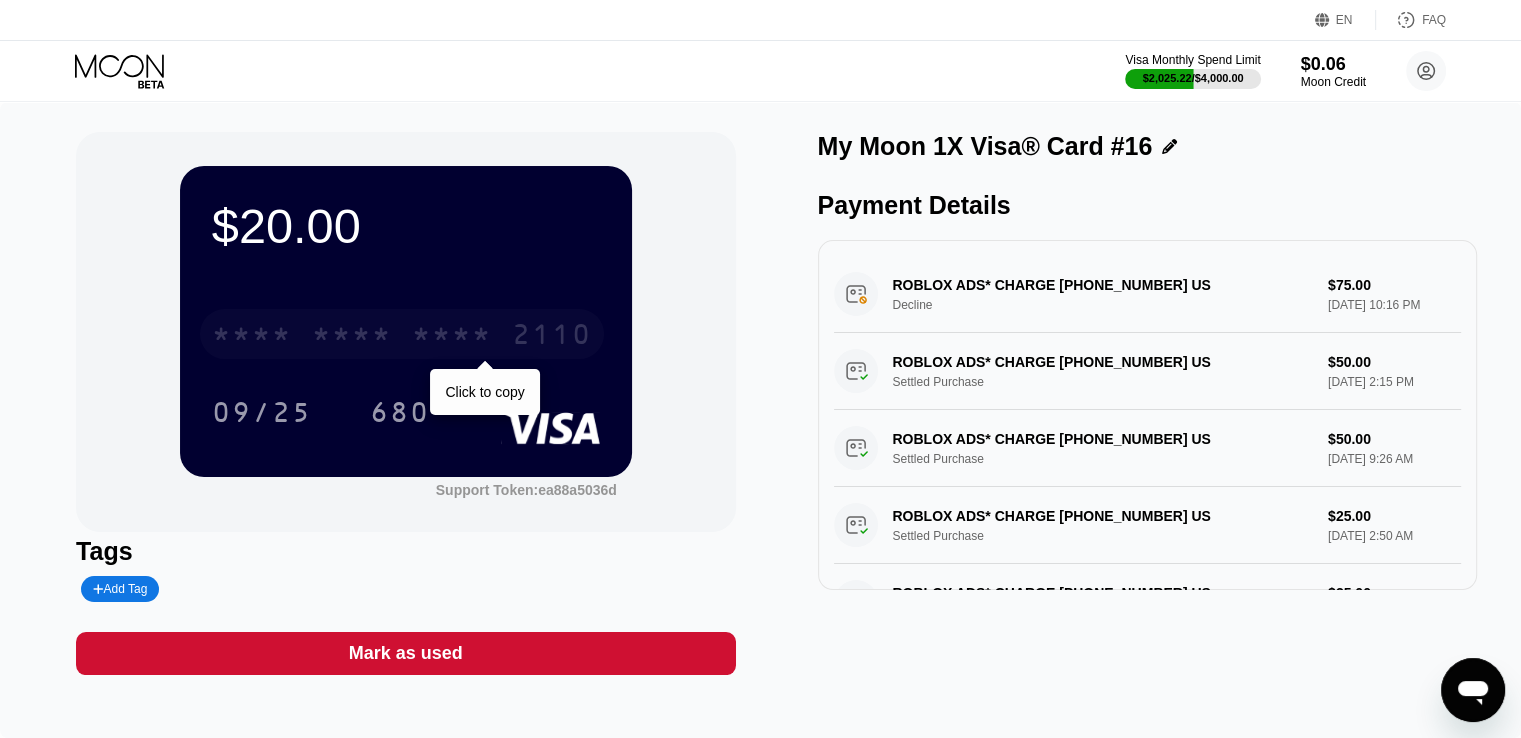 click on "* * * * * * * * * * * * 2110" at bounding box center (402, 334) 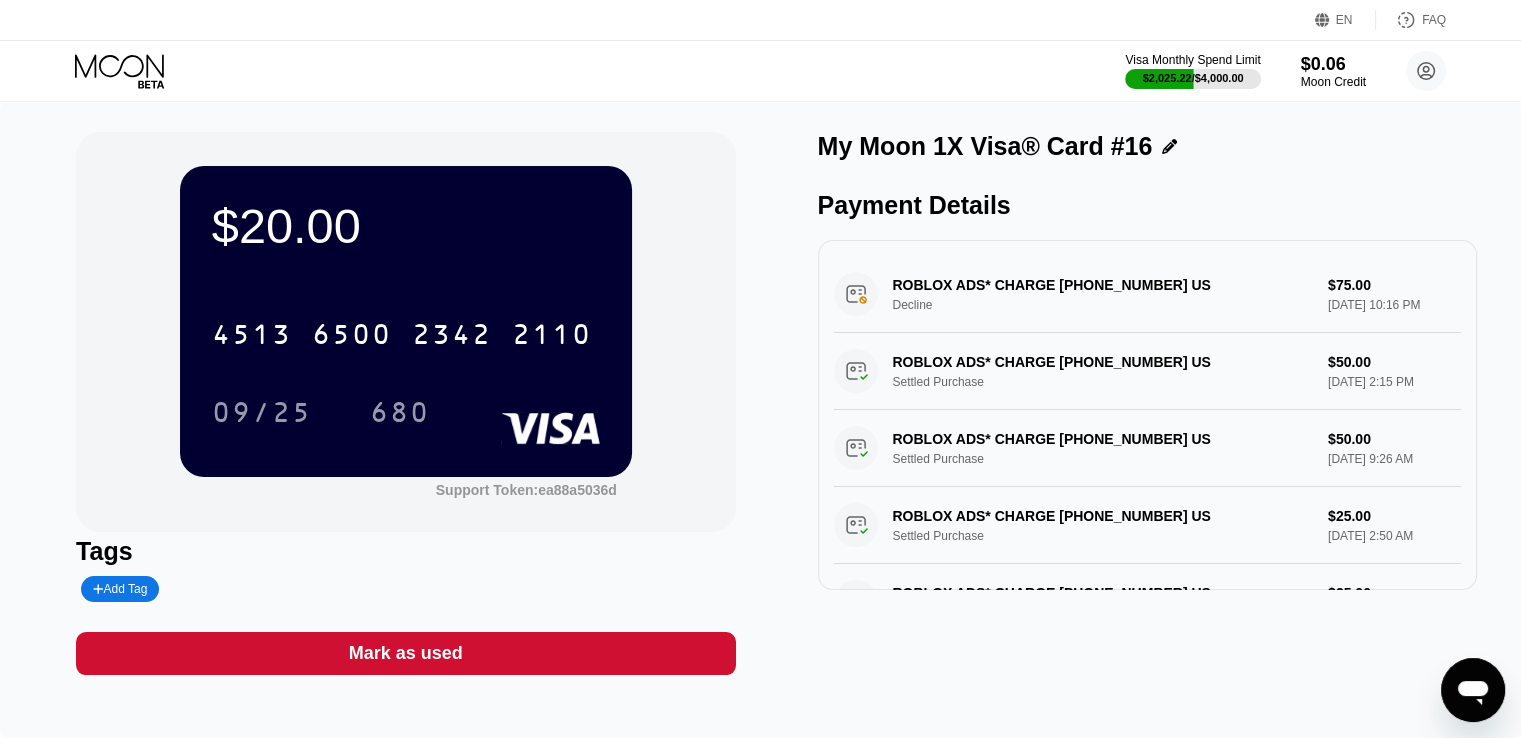 click at bounding box center [1473, 690] 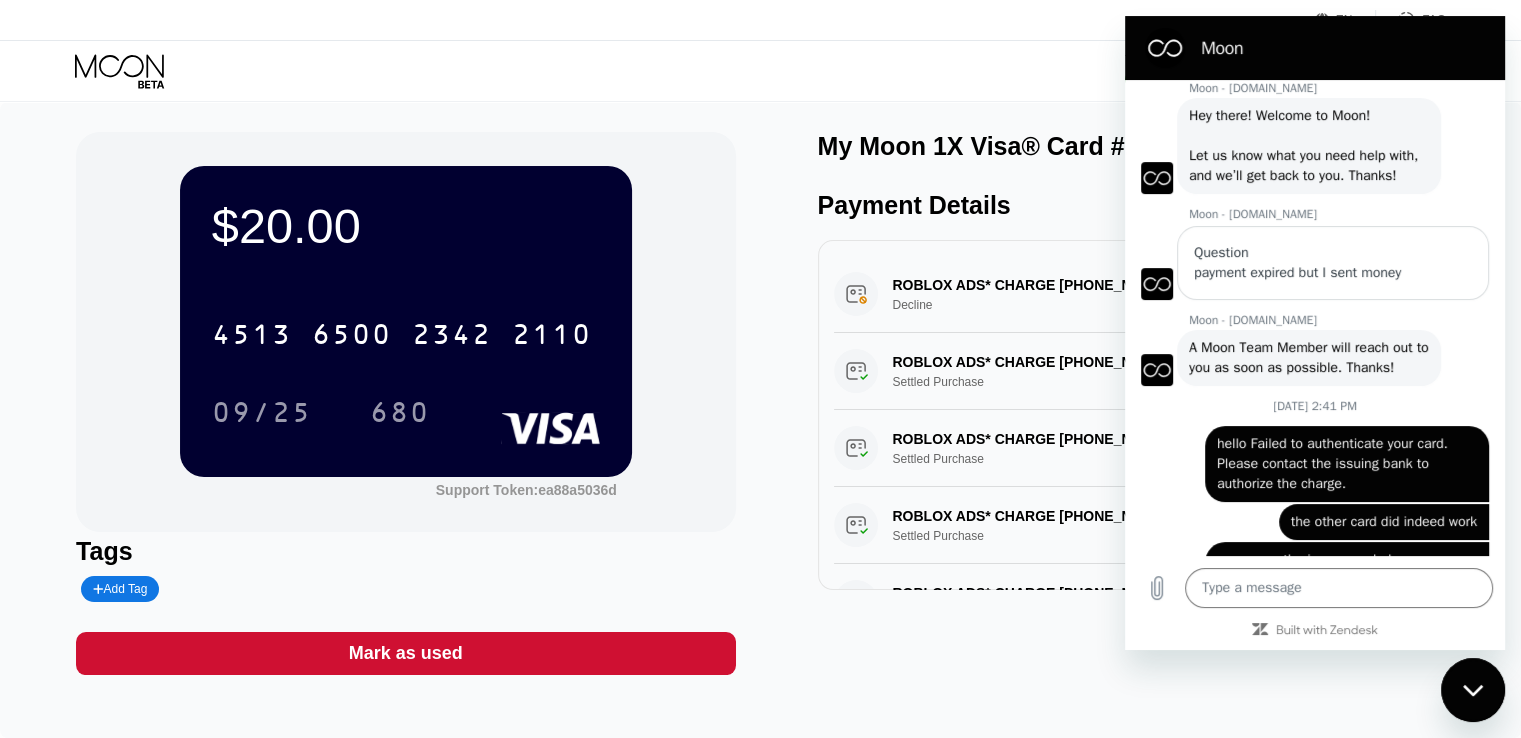 scroll, scrollTop: 0, scrollLeft: 0, axis: both 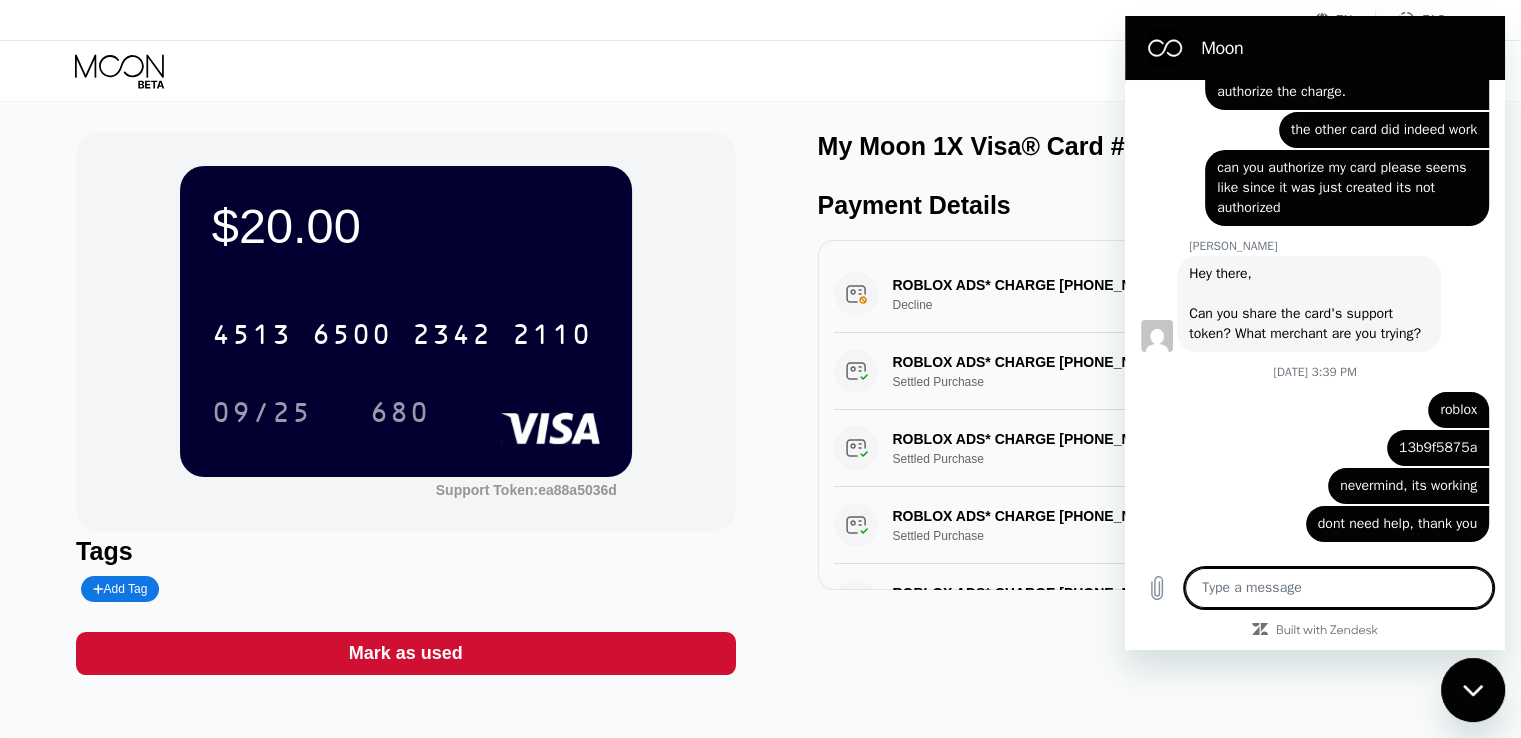 type on "M" 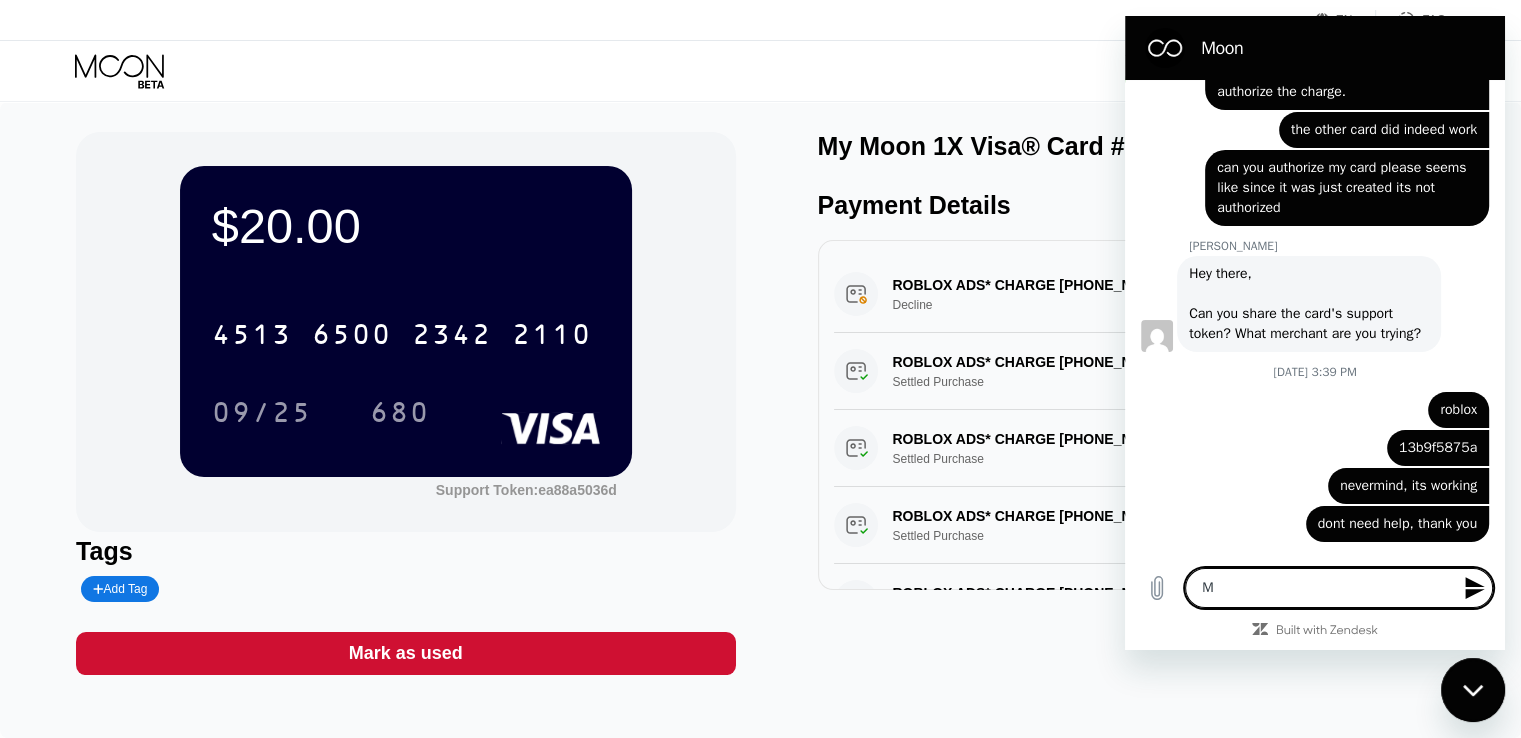 type on "My" 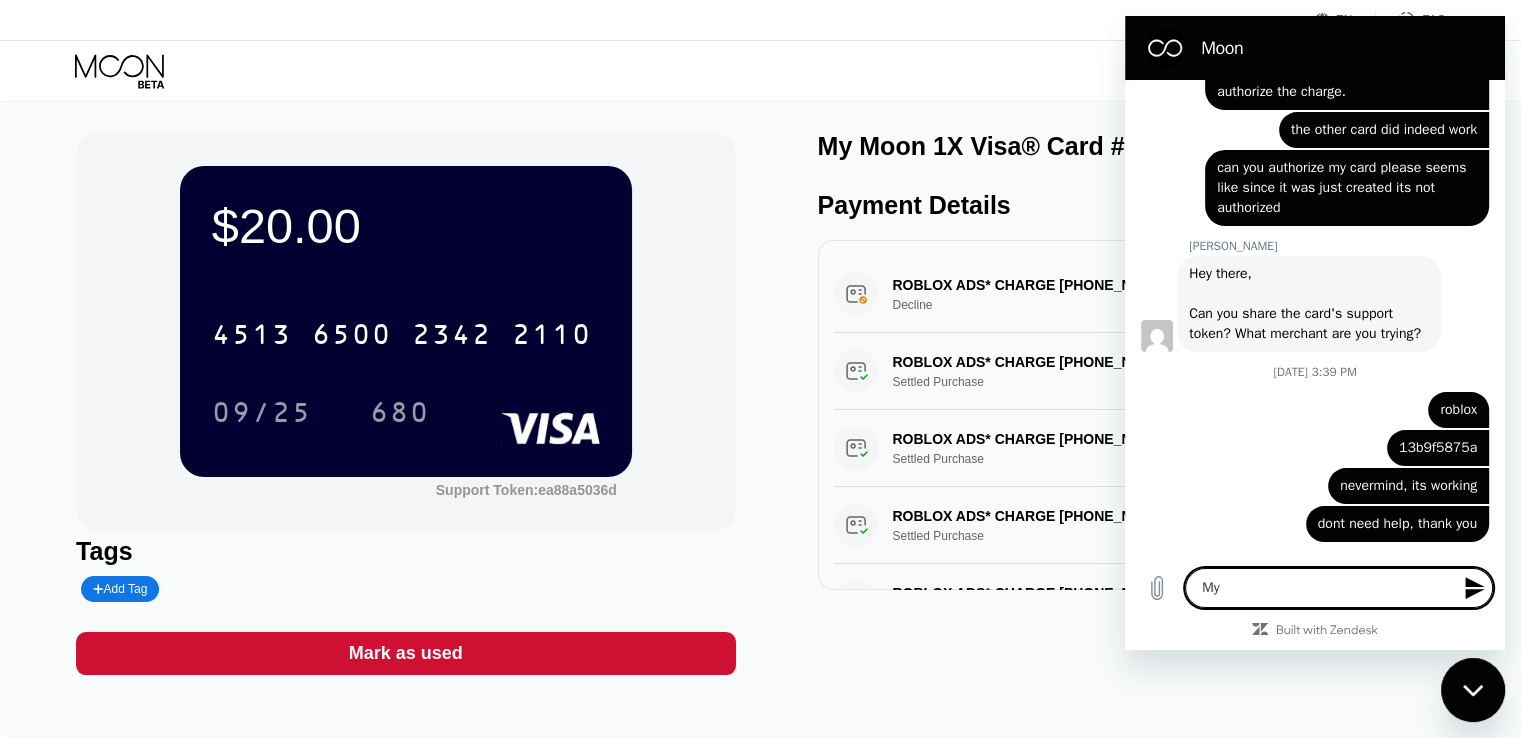 type on "My" 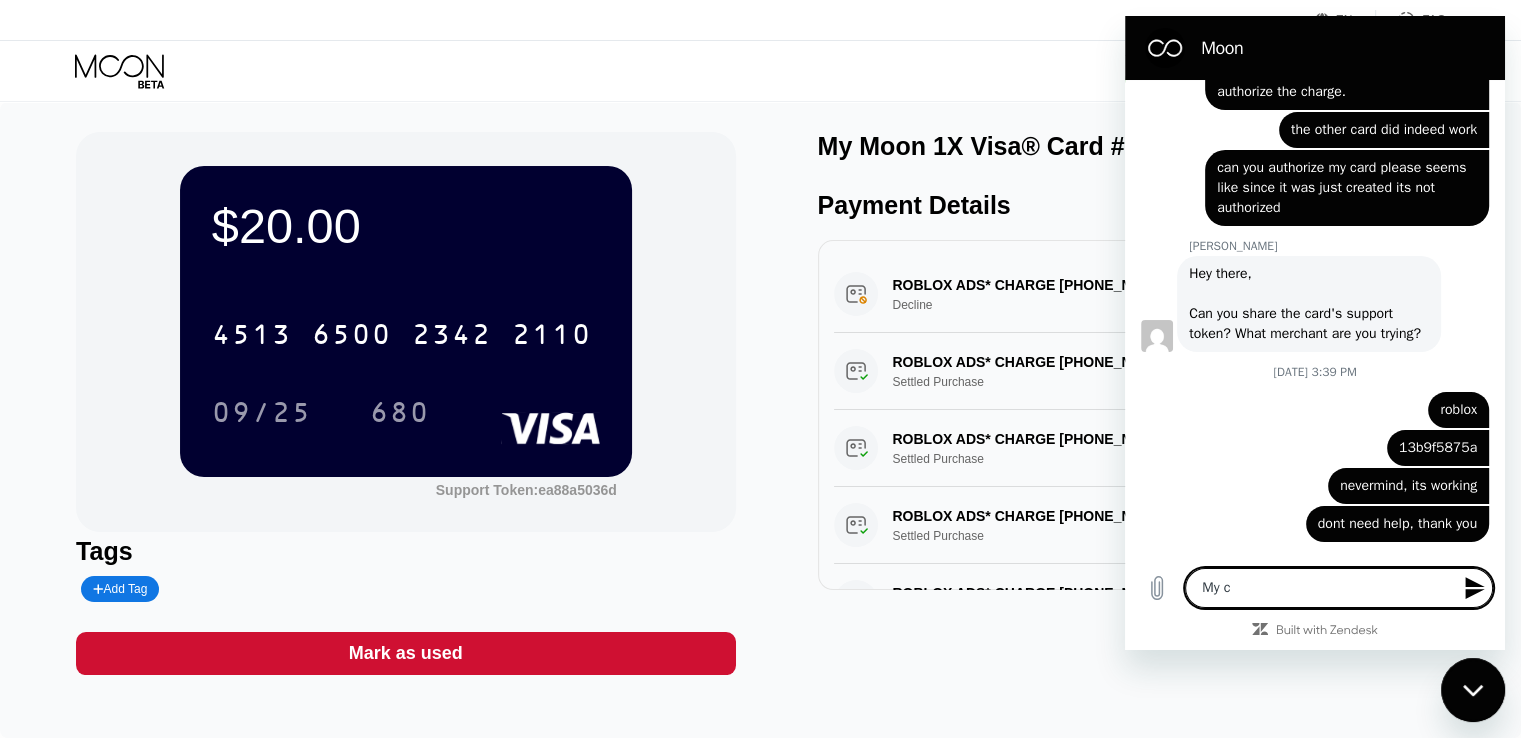 type on "x" 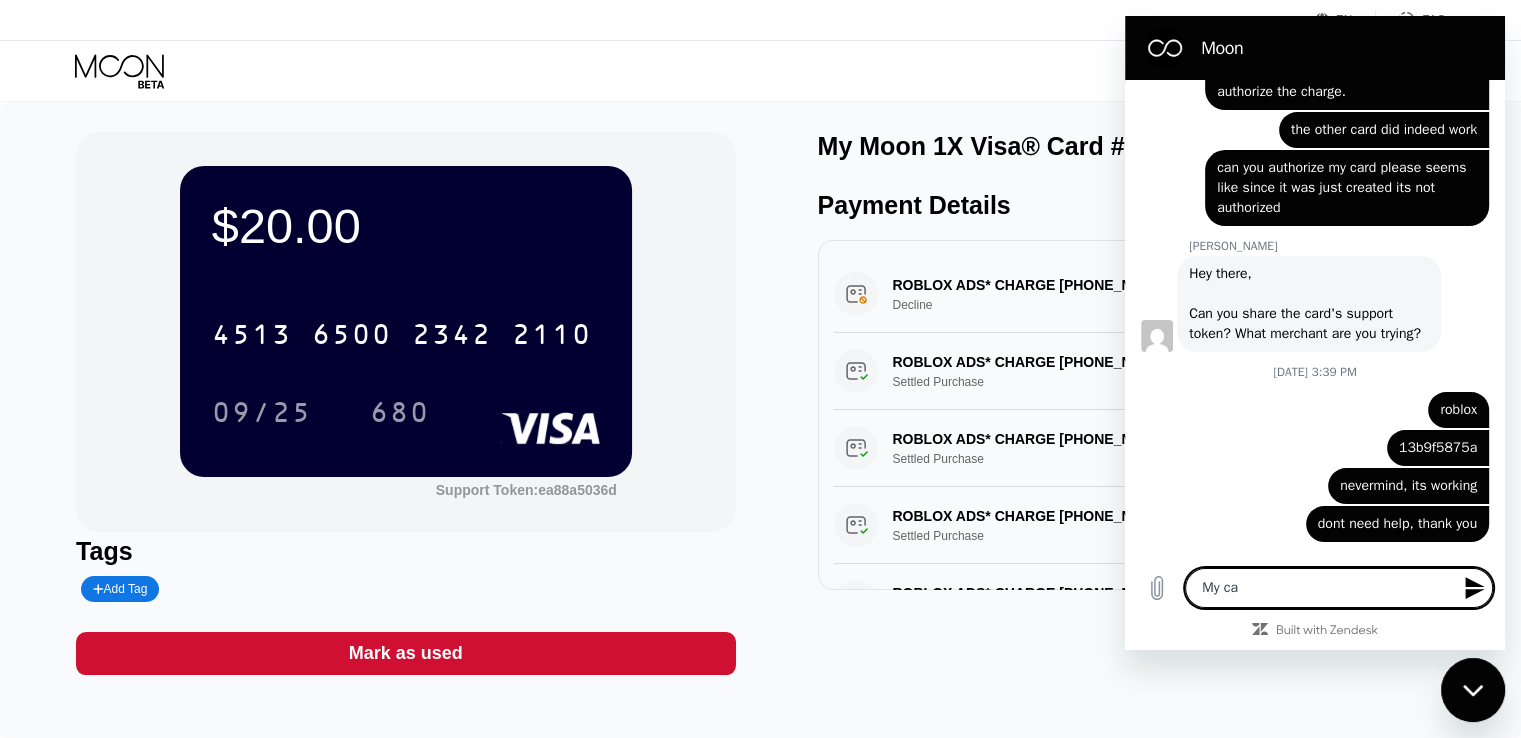 type on "My car" 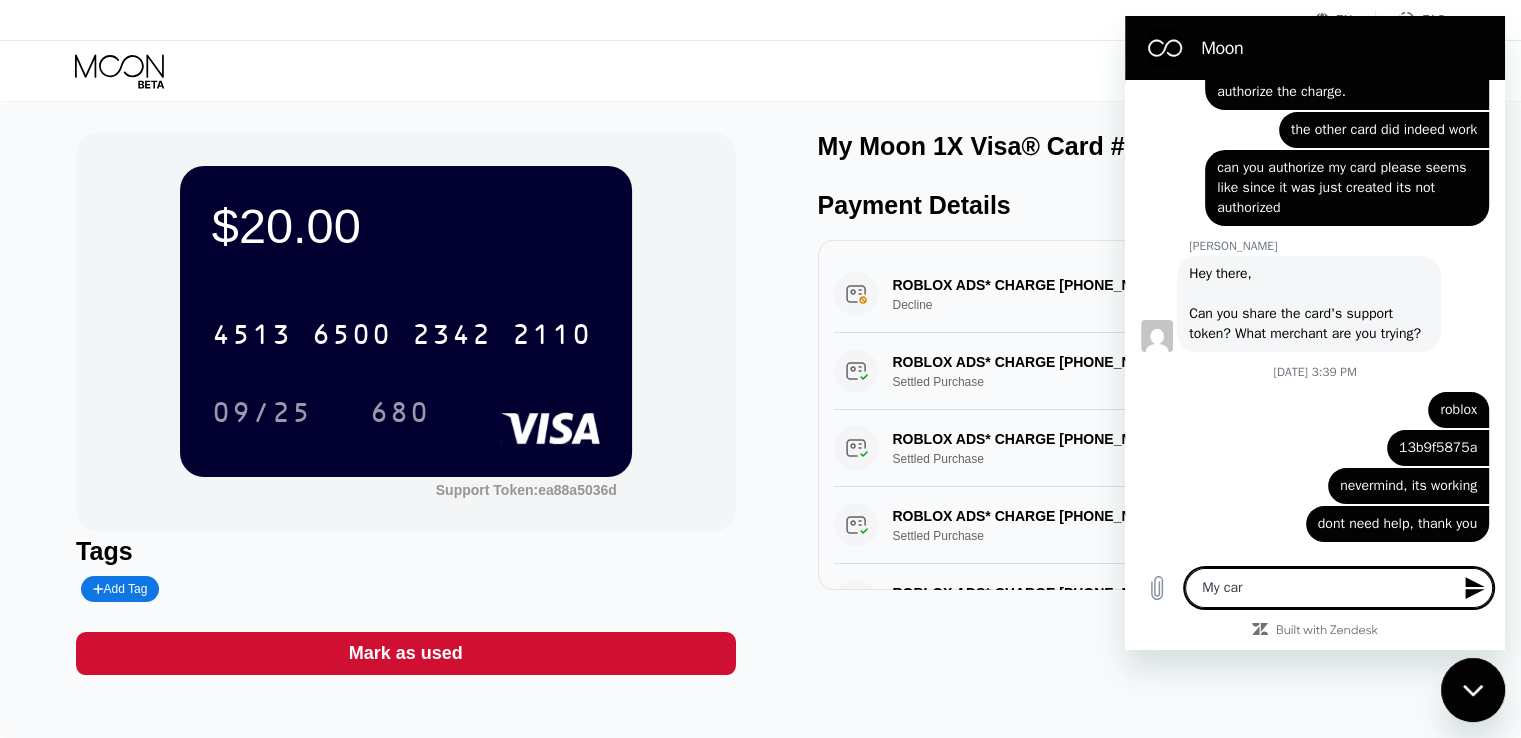 type on "My card" 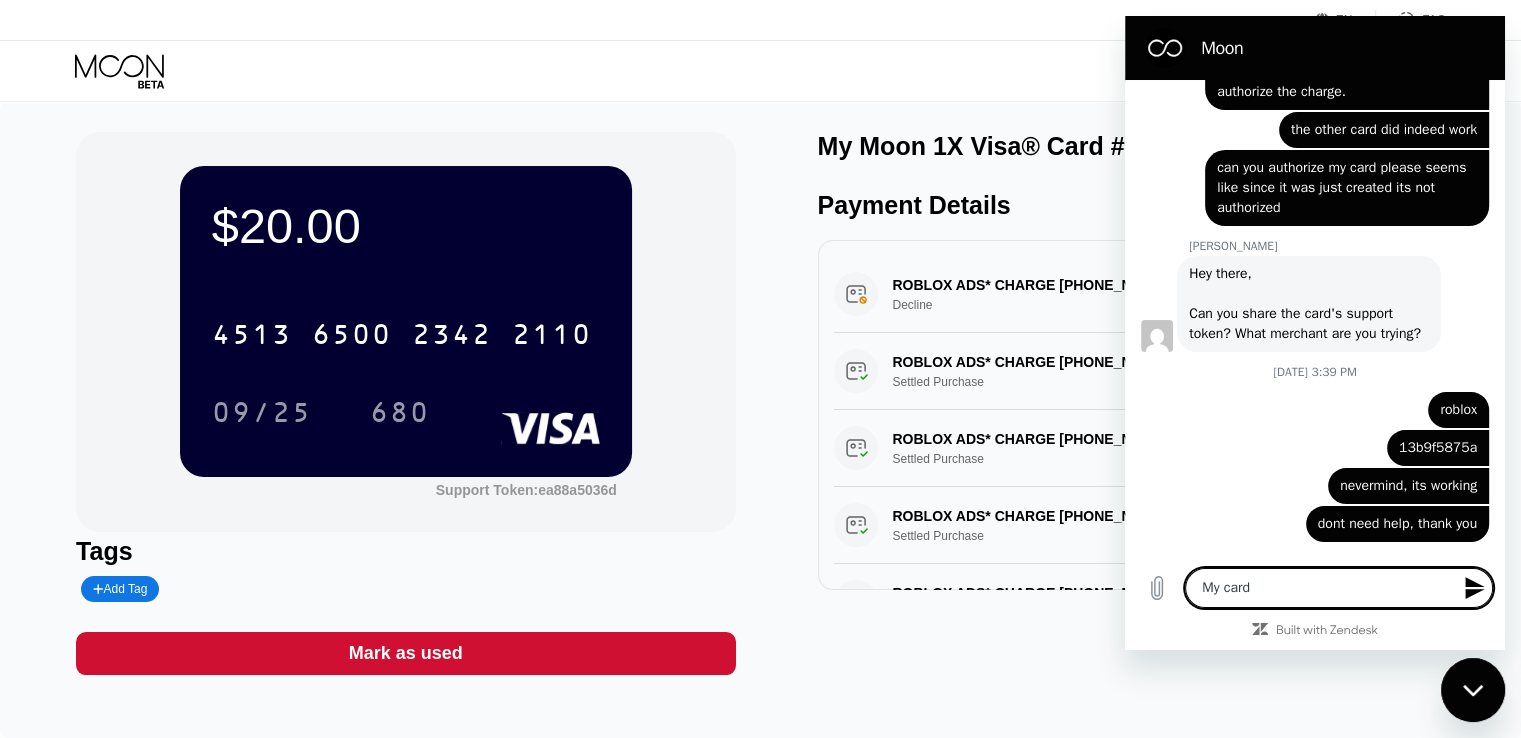 type on "My card" 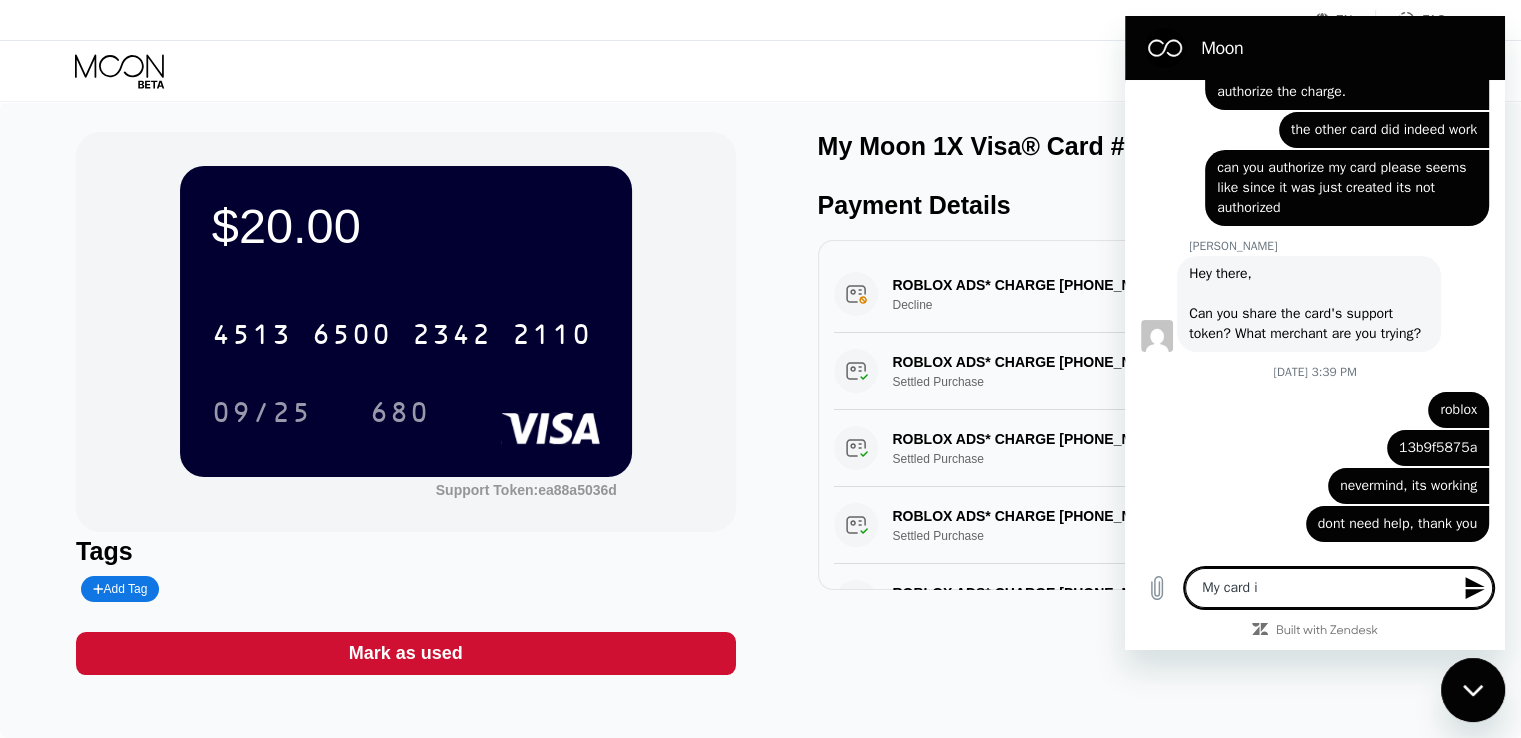 type on "My card is" 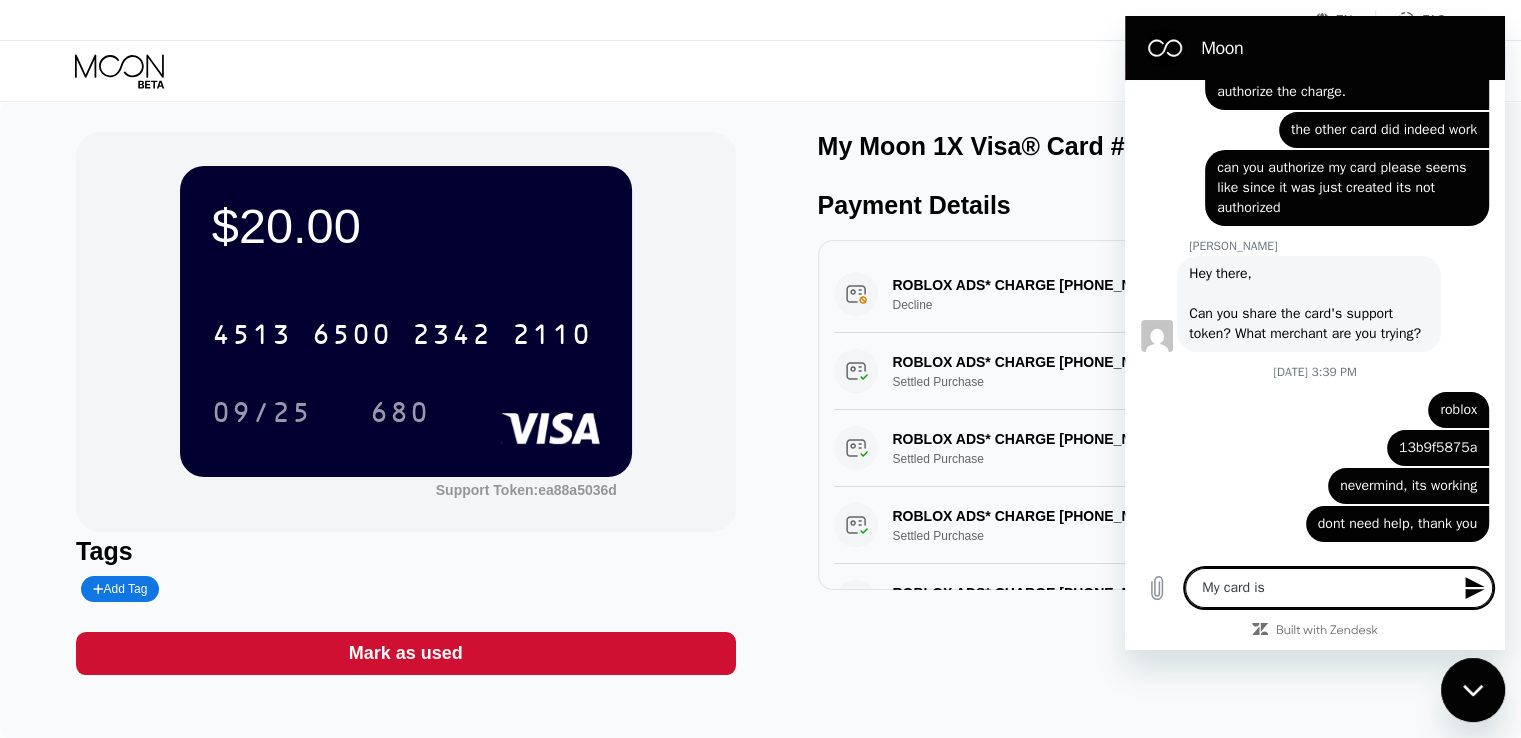 type on "x" 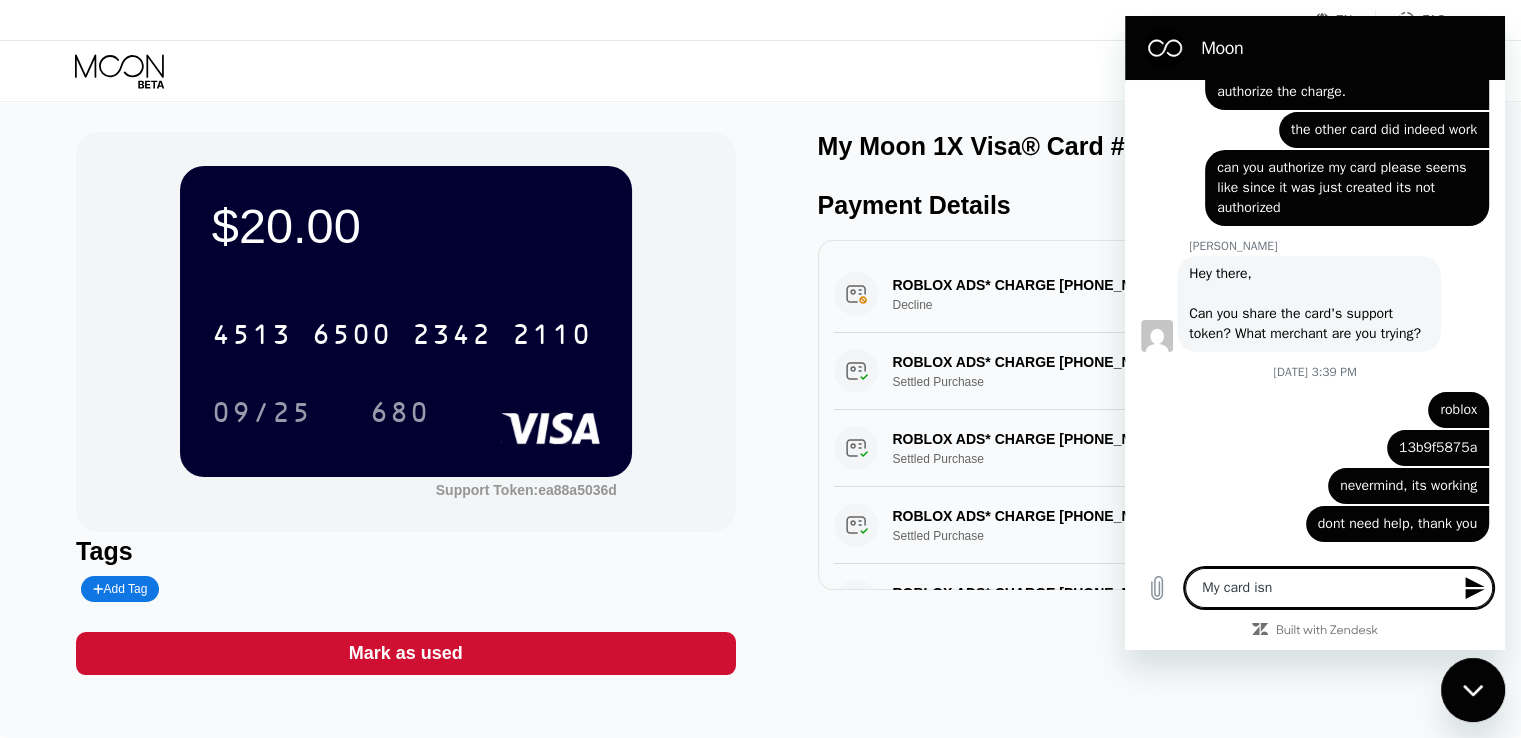type on "My card isnt" 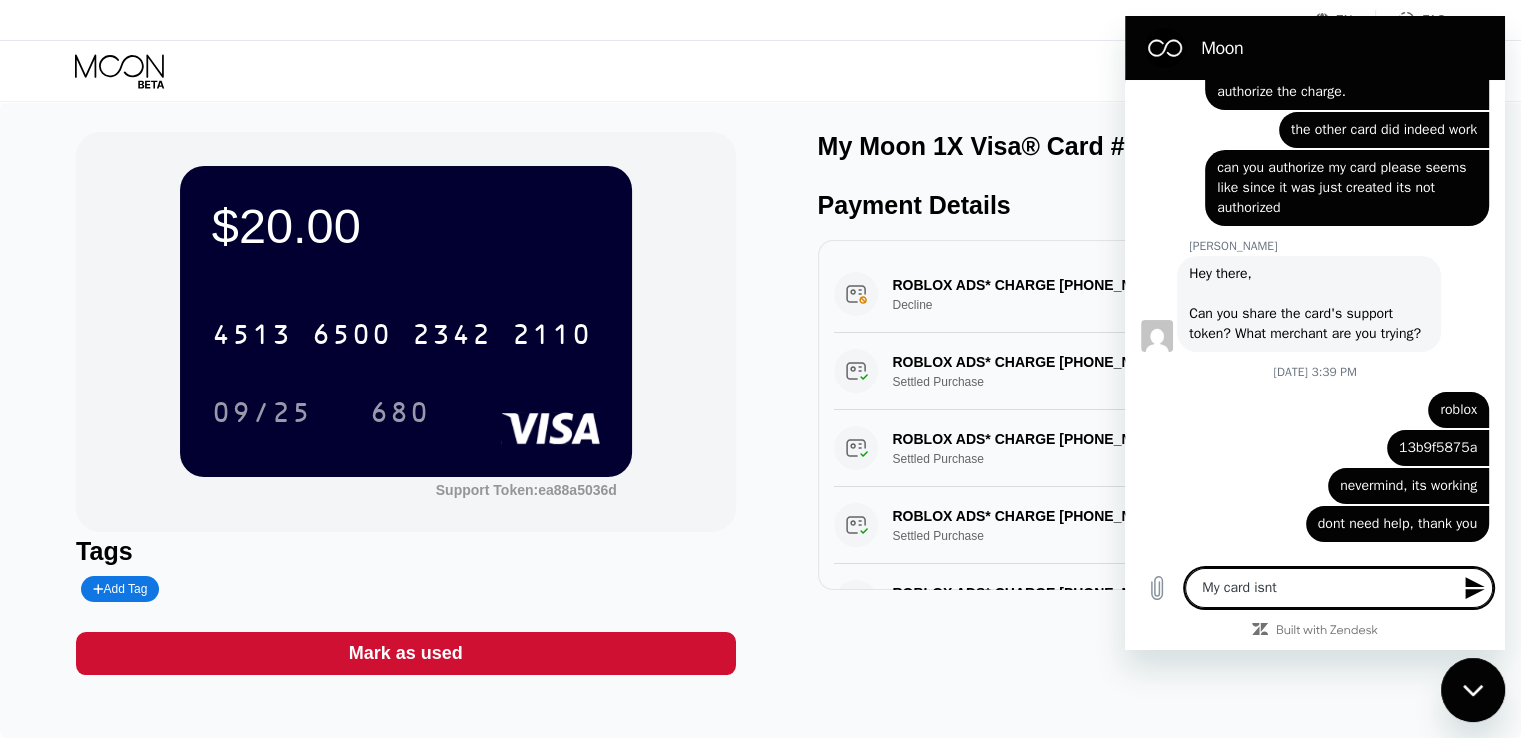 type on "x" 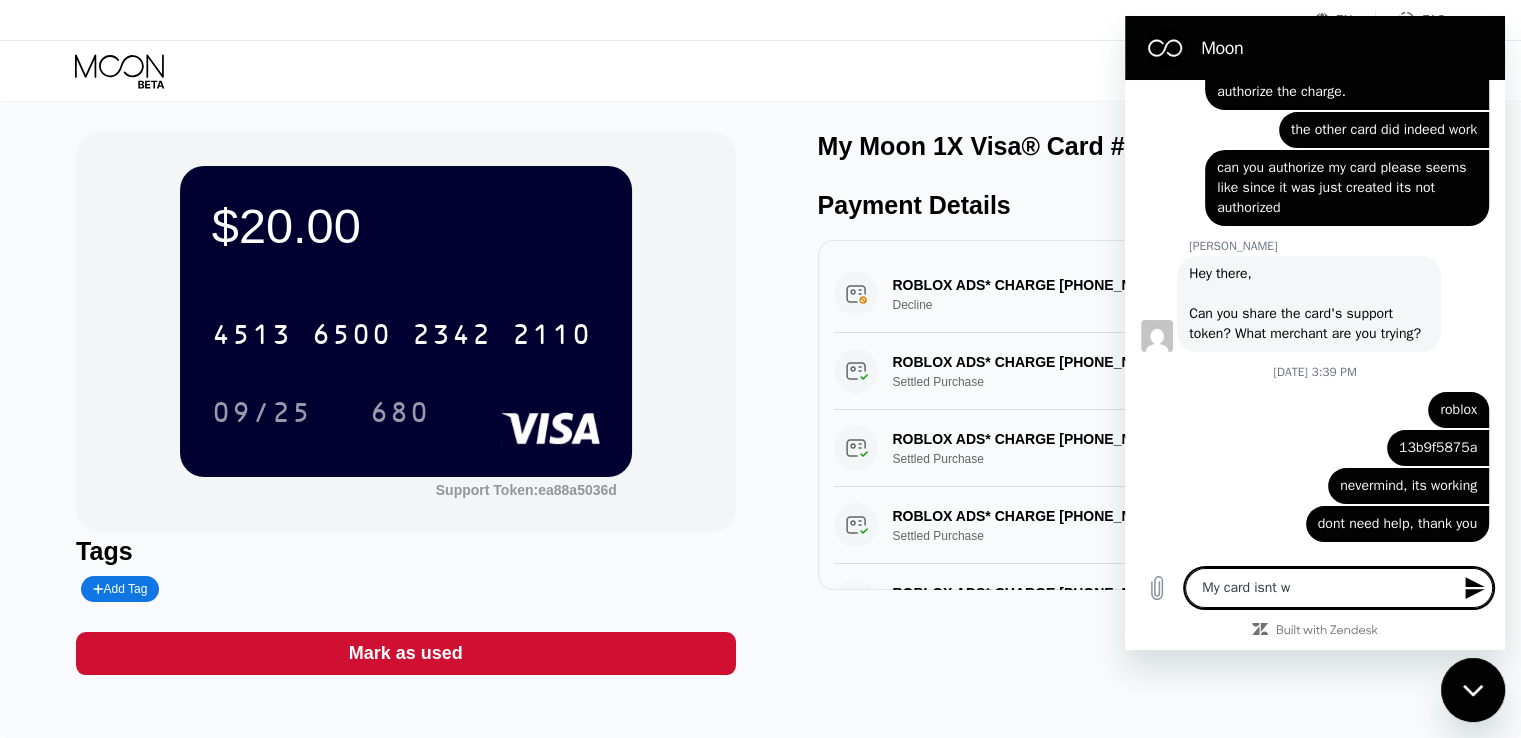 type on "My card isnt wo" 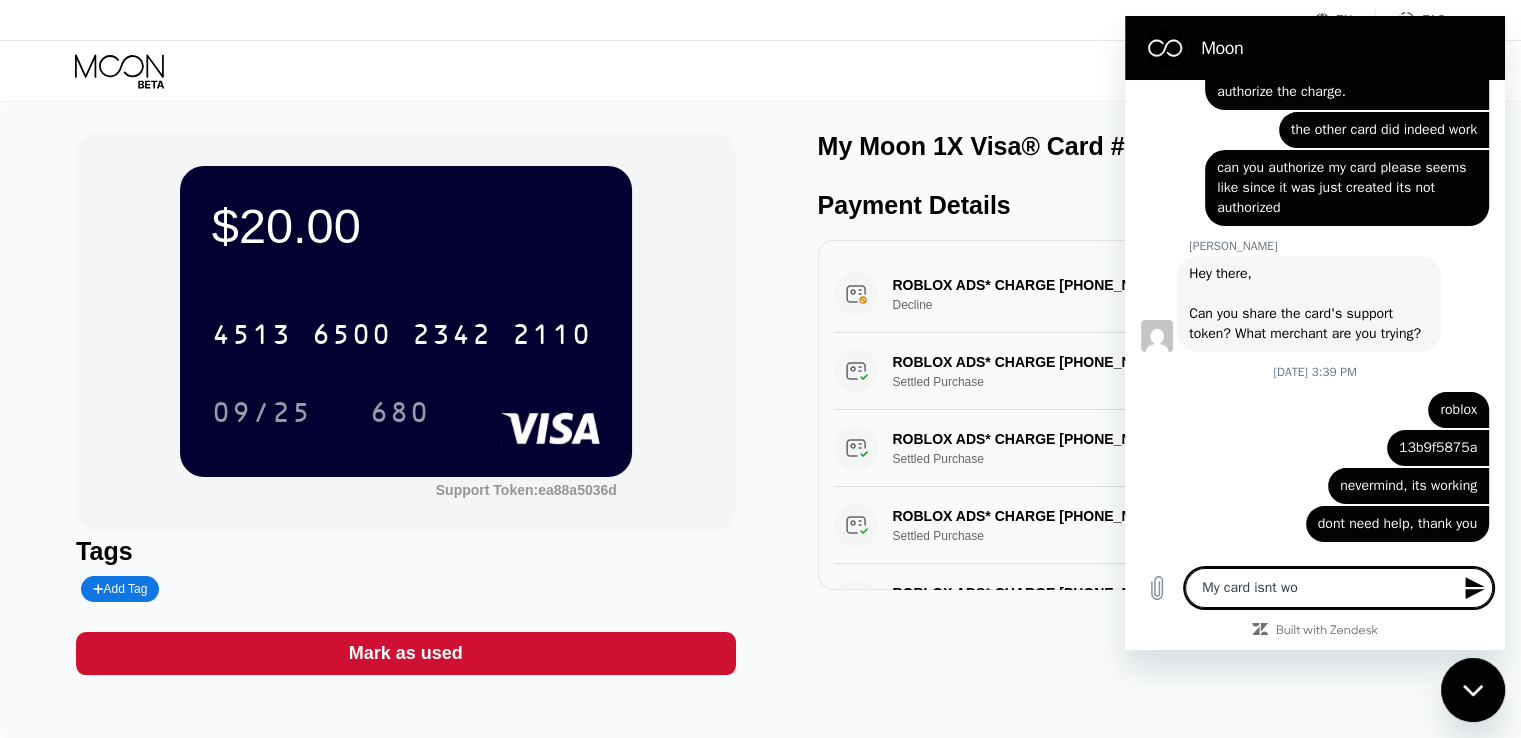type on "x" 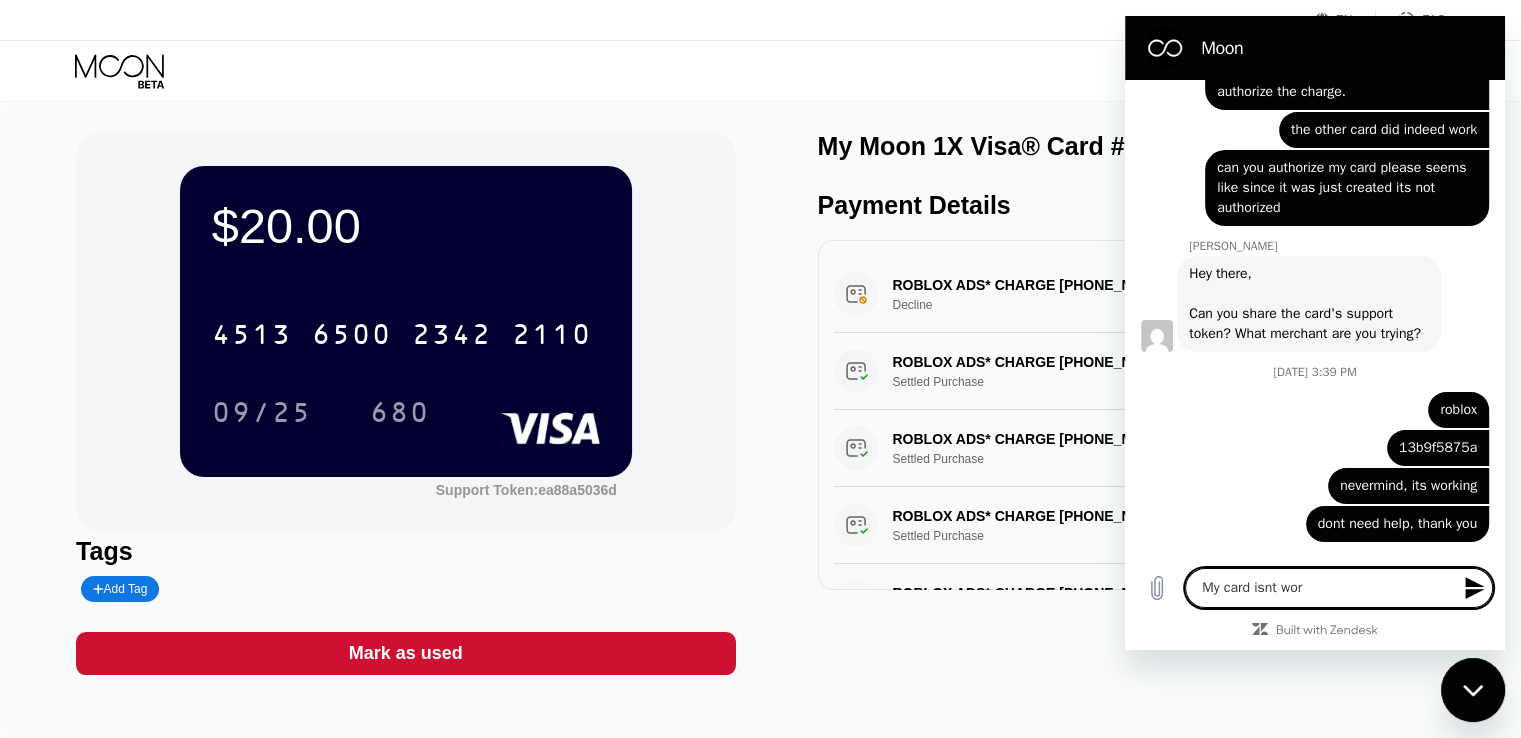 type on "x" 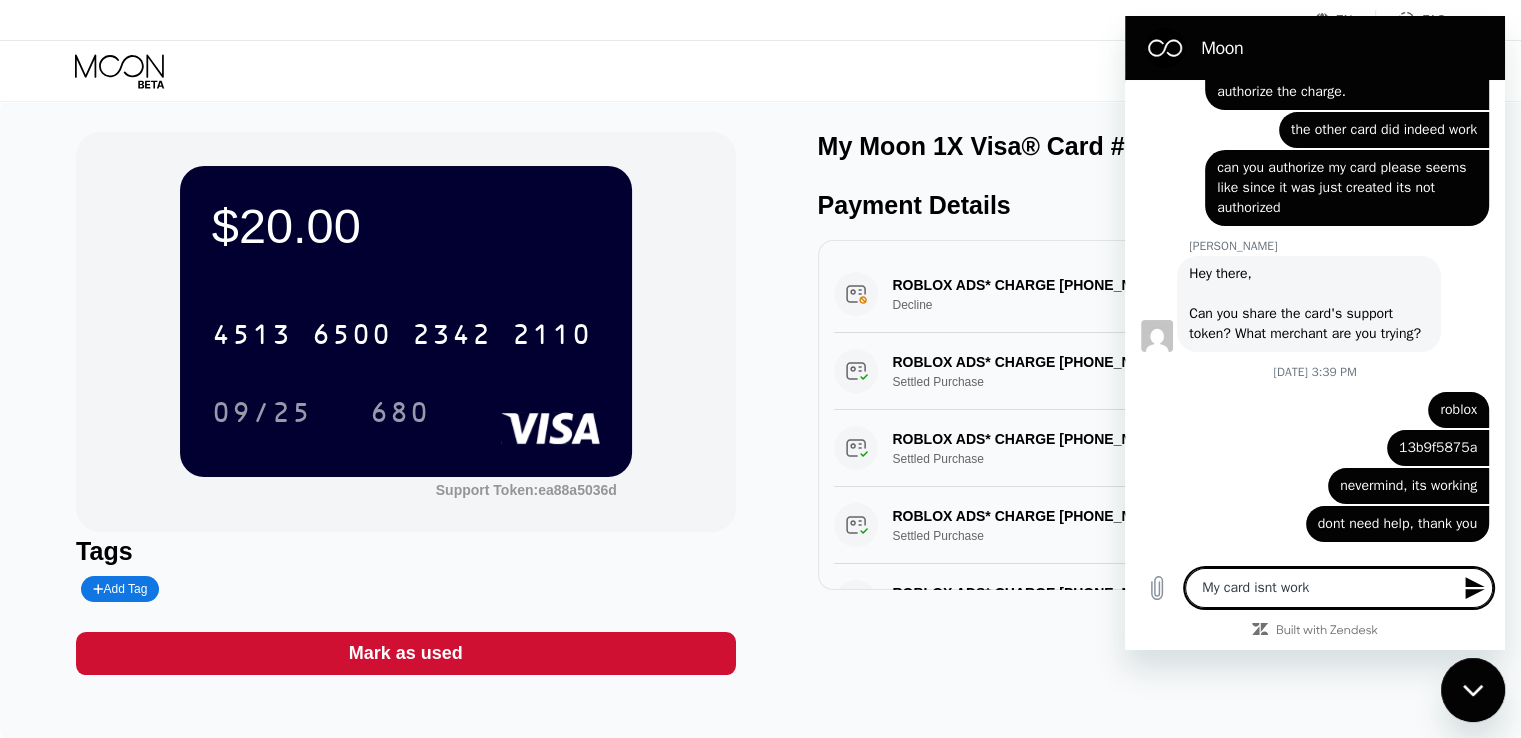 type on "My card isnt worki" 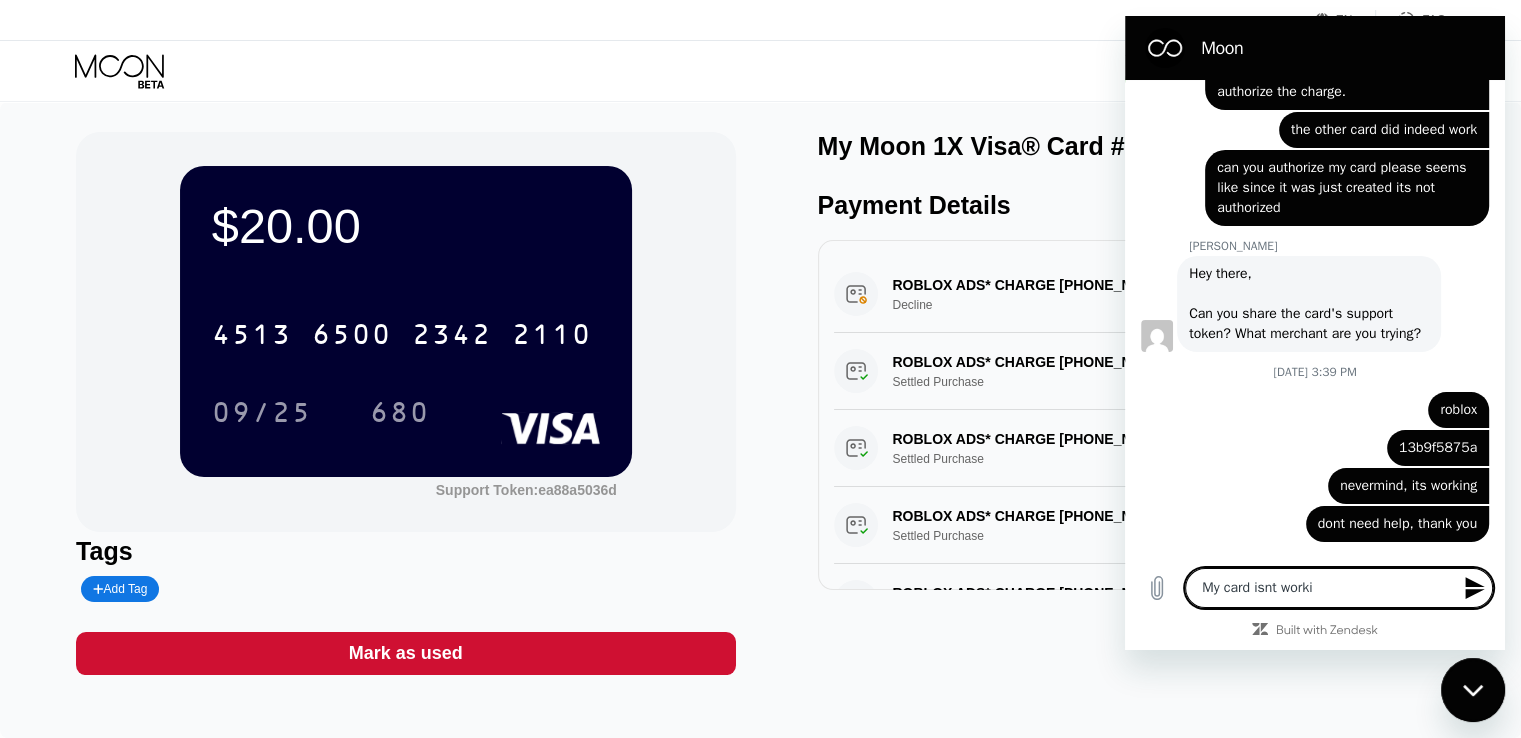 type on "My card isnt workin" 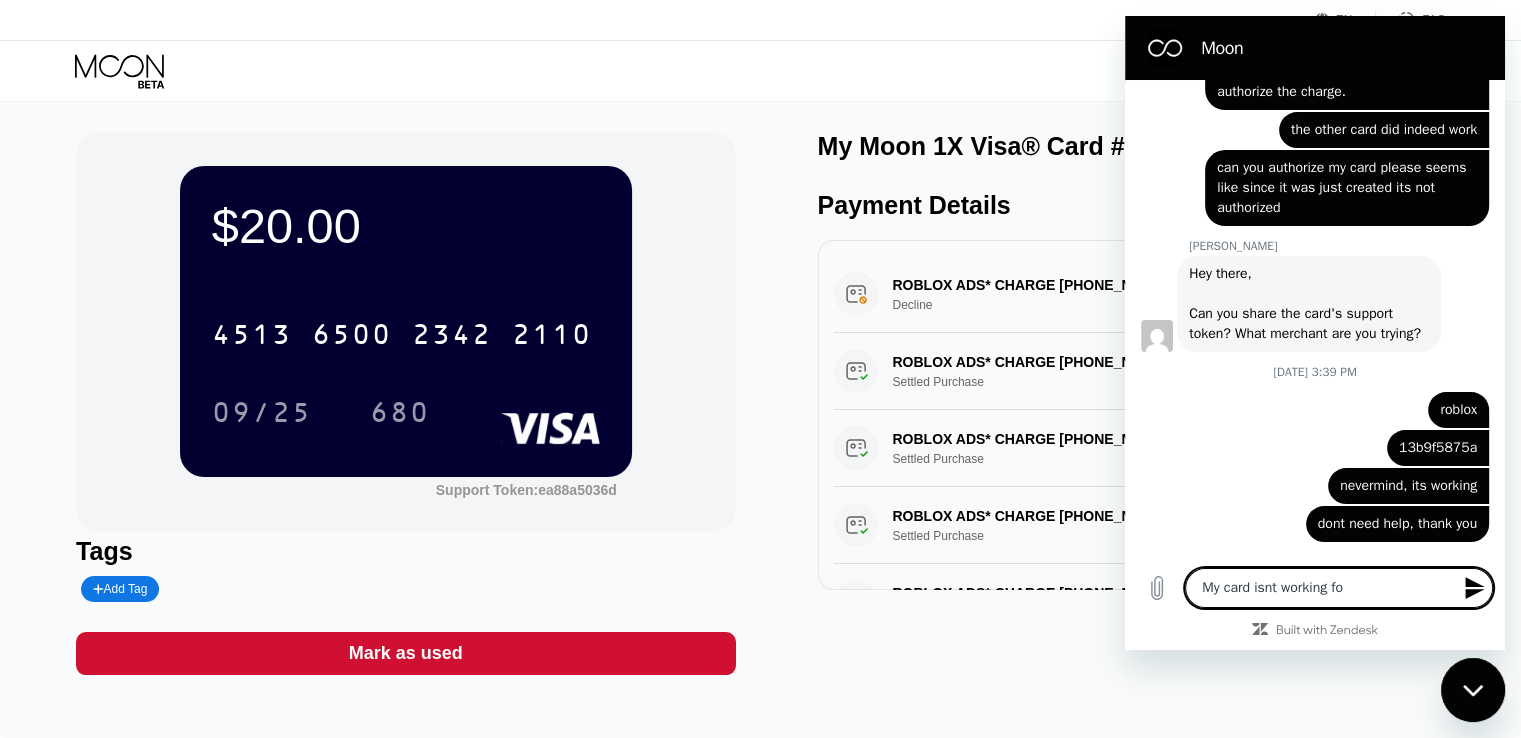 type on "My card isnt working for" 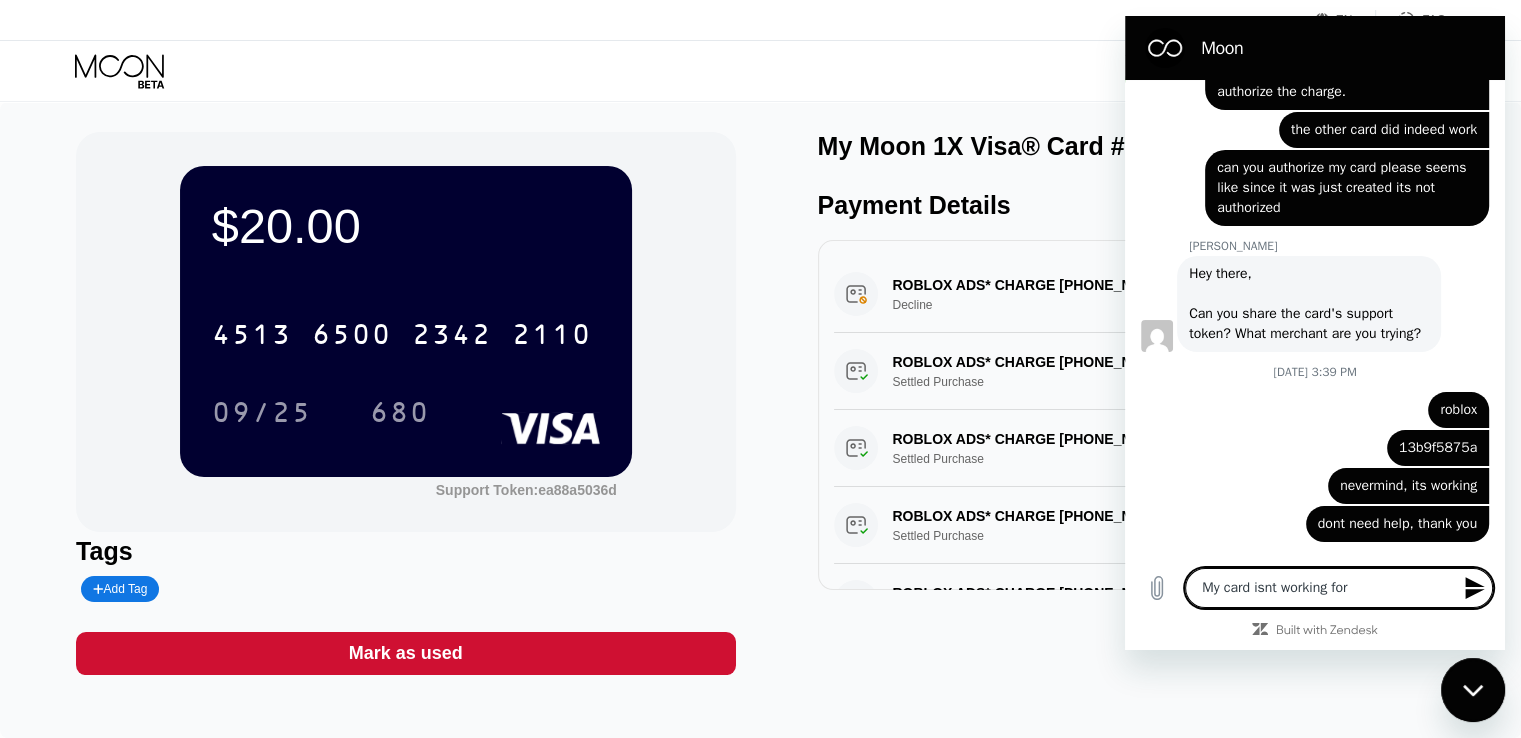 type on "x" 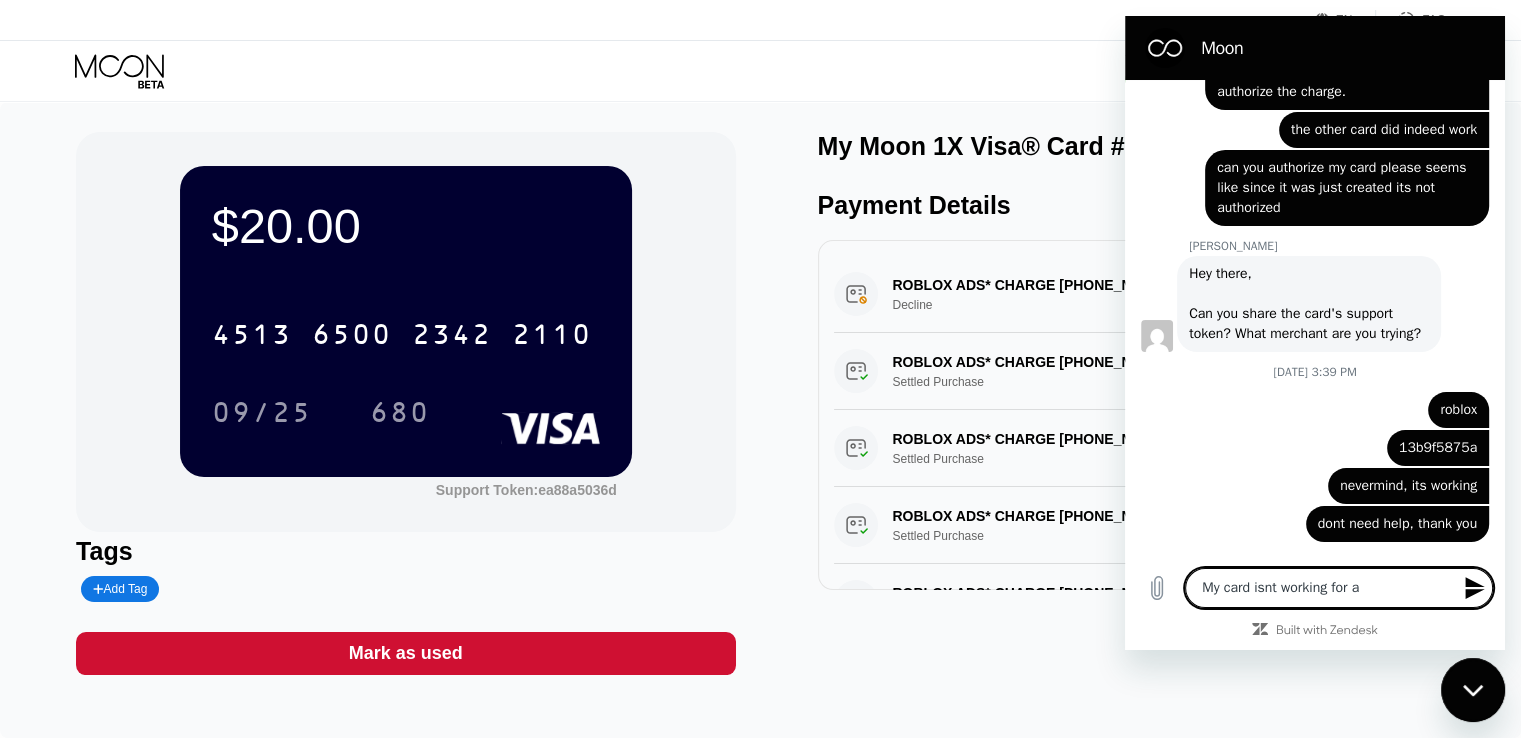 type on "My card isnt working for ad" 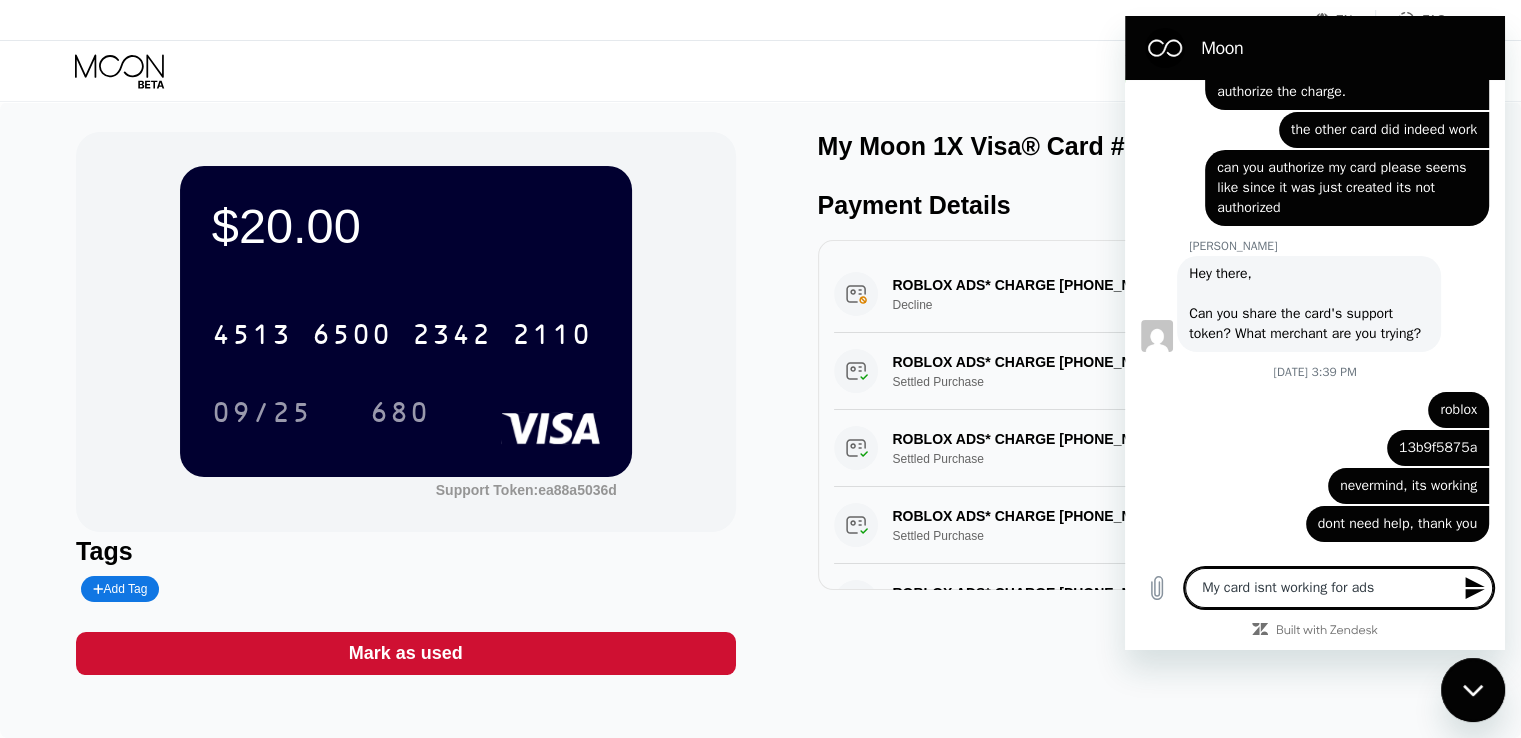 type on "My card isnt working for ads" 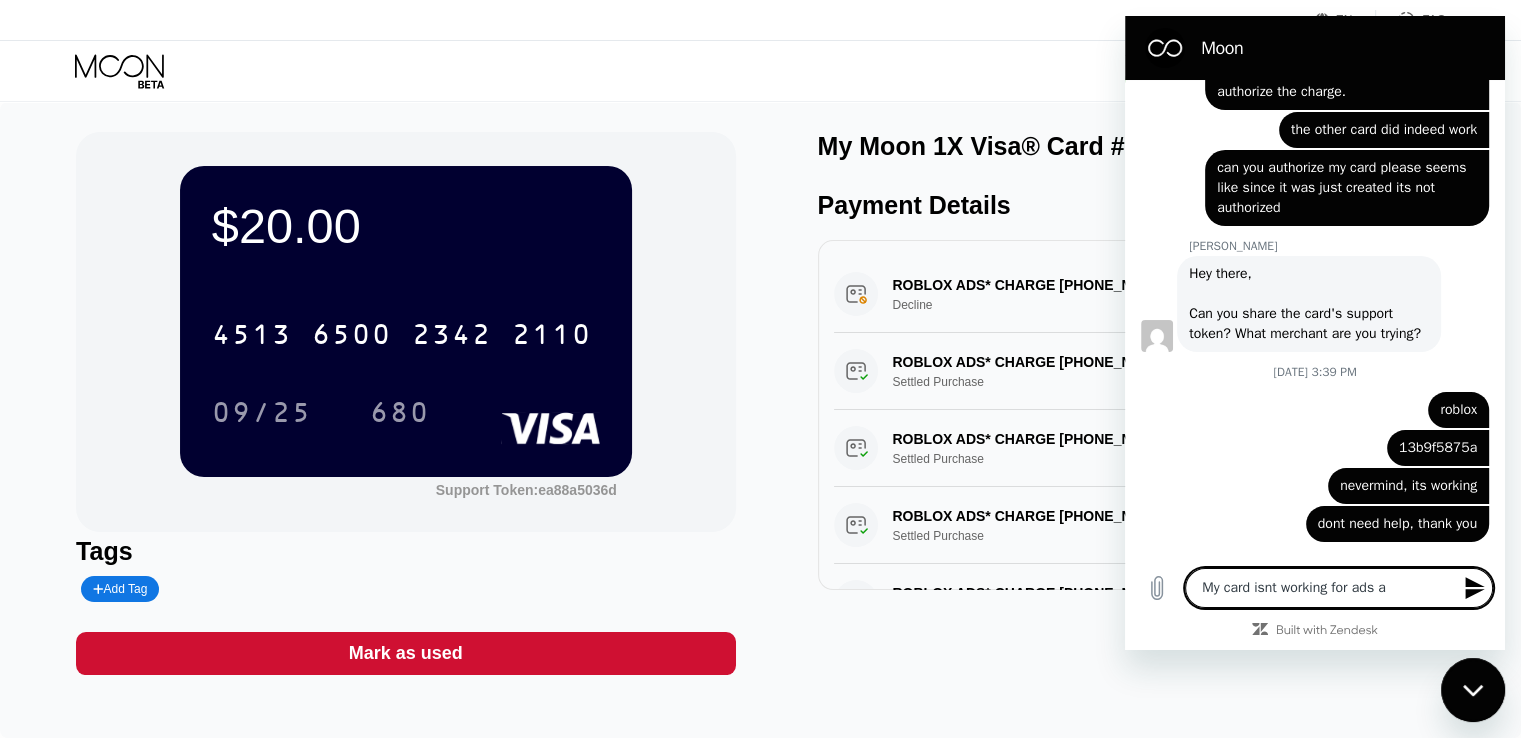 type on "x" 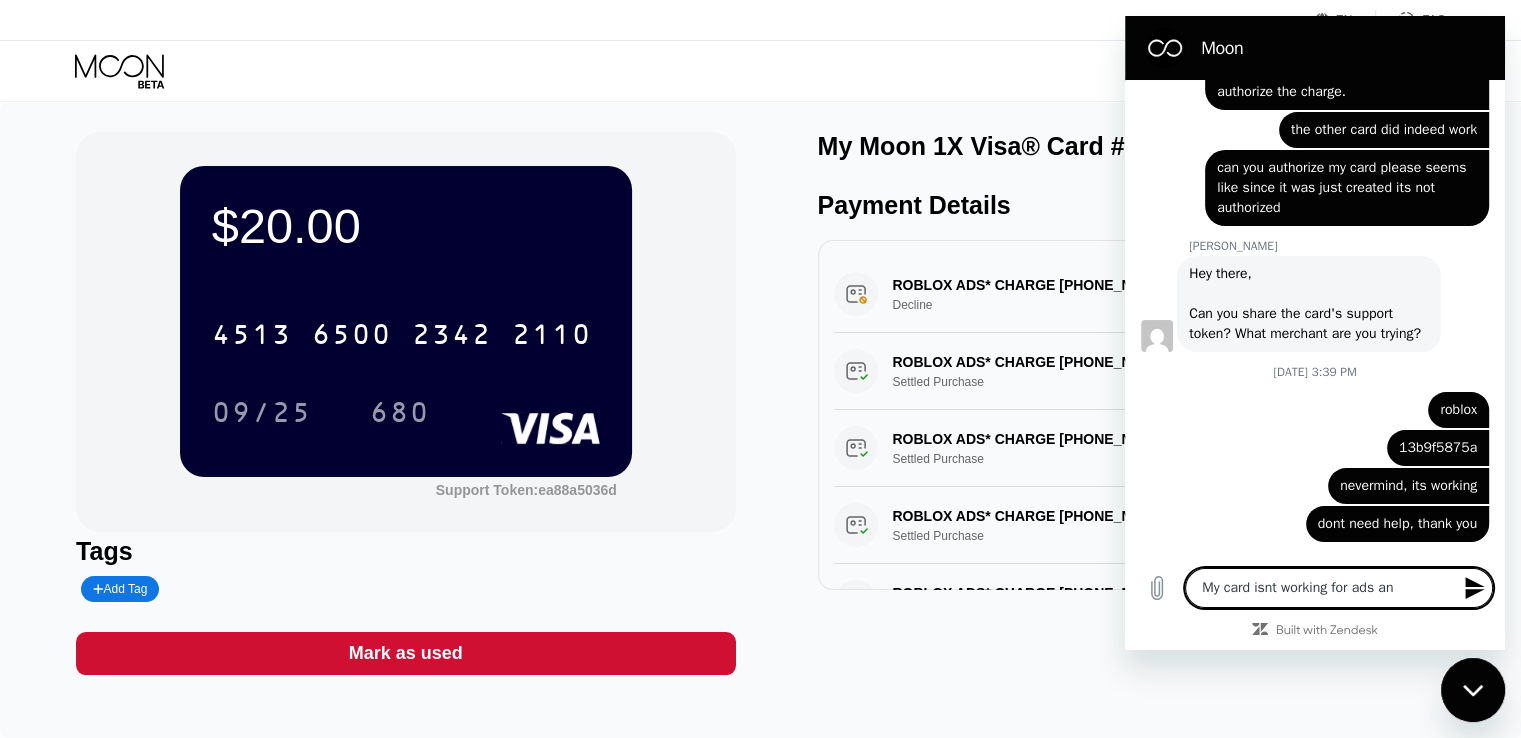 type on "My card isnt working for ads any" 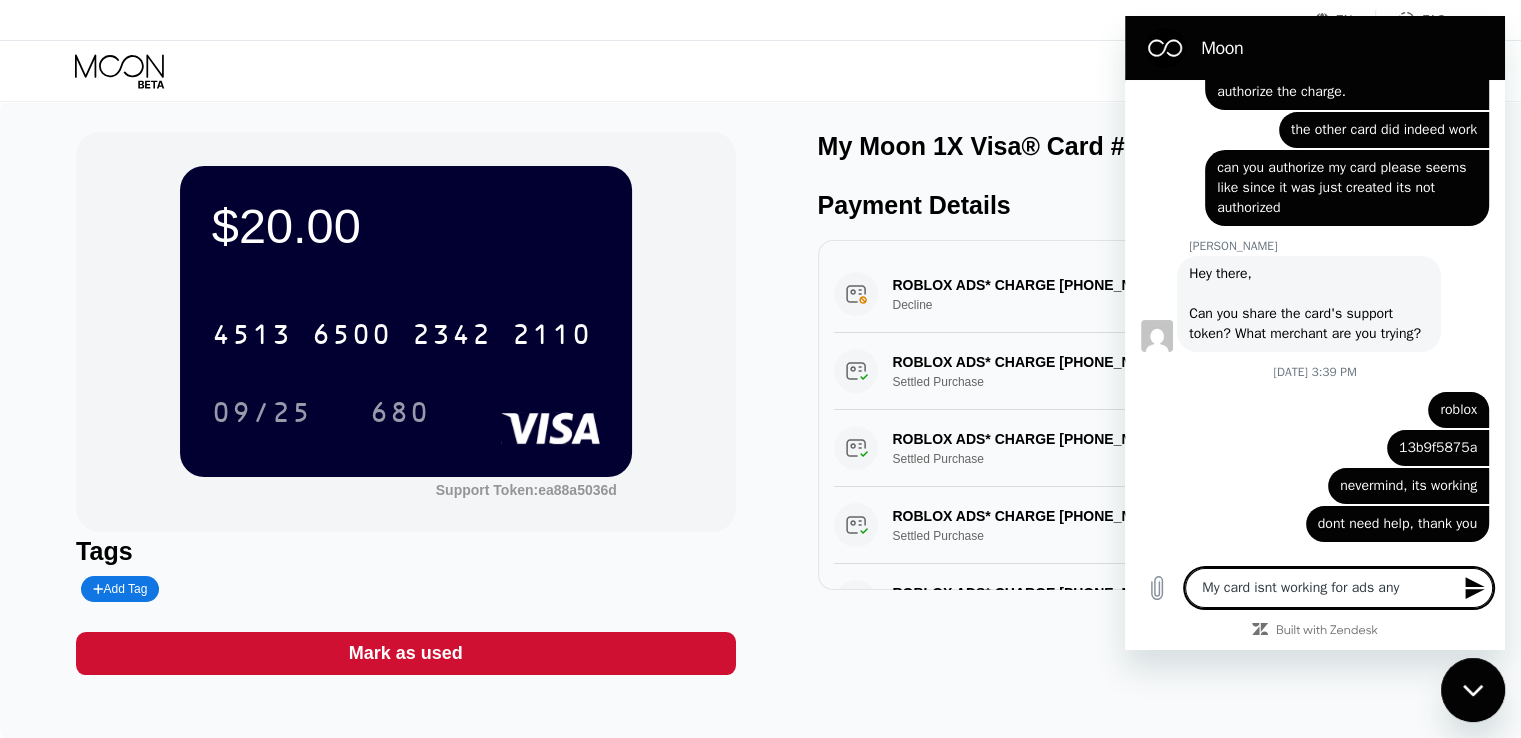 type on "My card isnt working for ads anym" 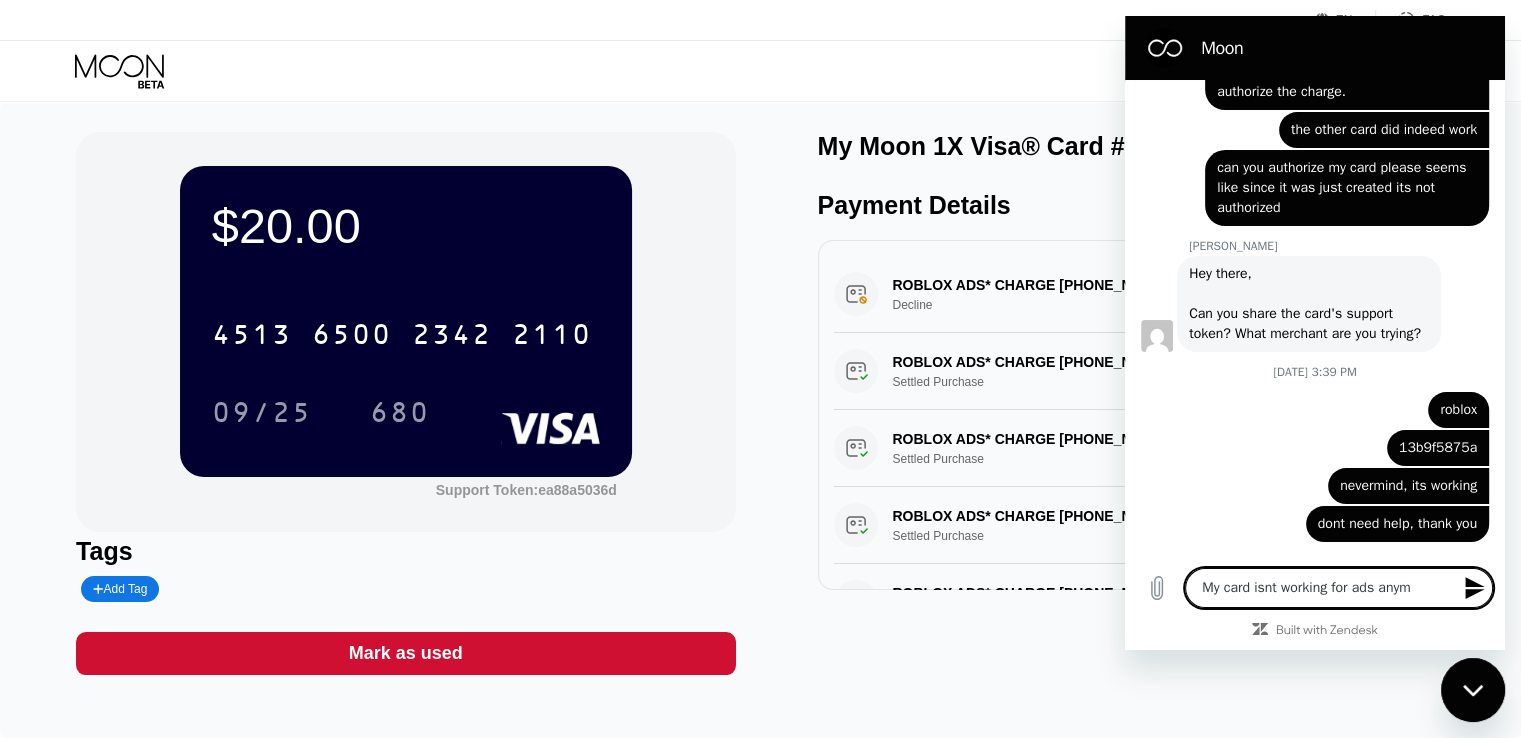 type on "My card isnt working for ads anymo" 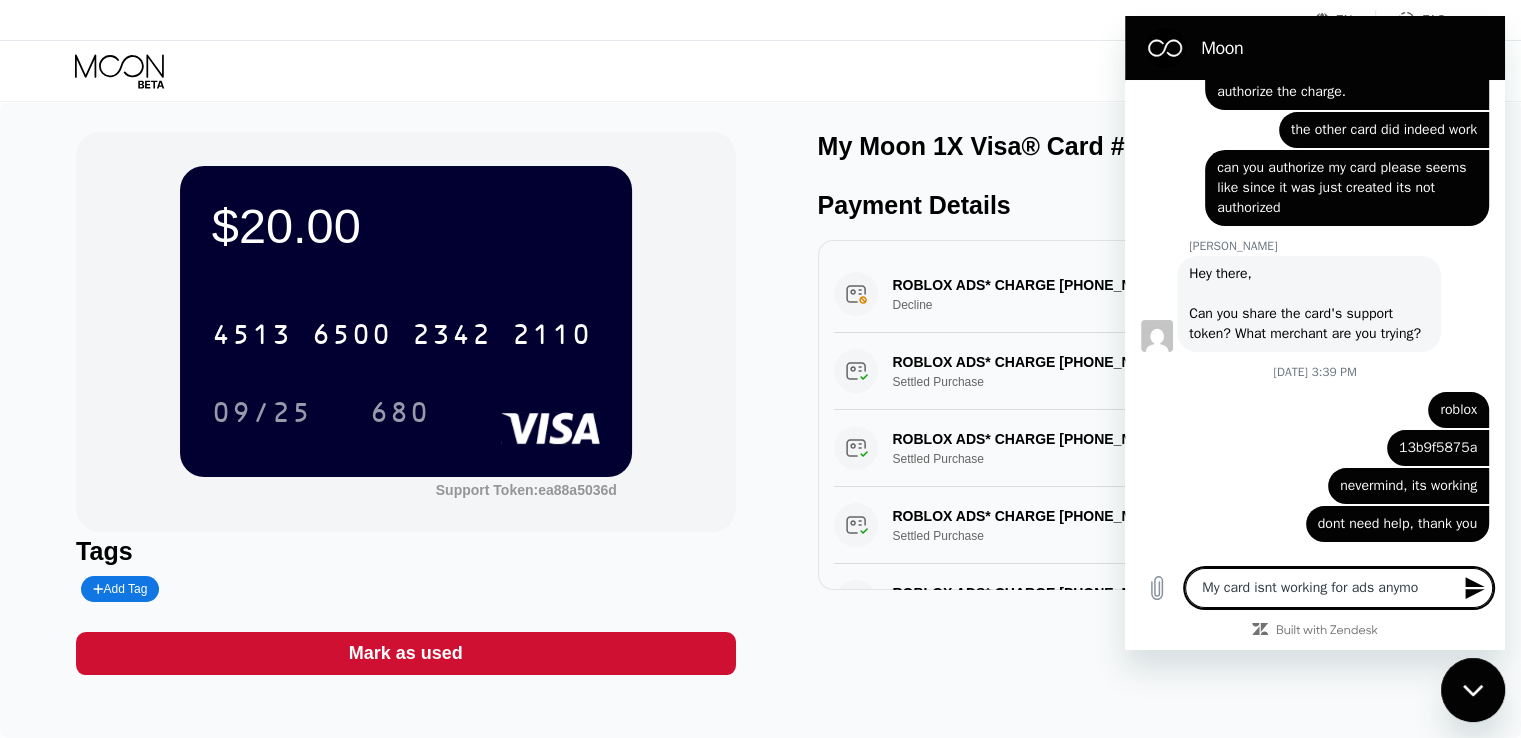 type on "My card isnt working for ads anymor" 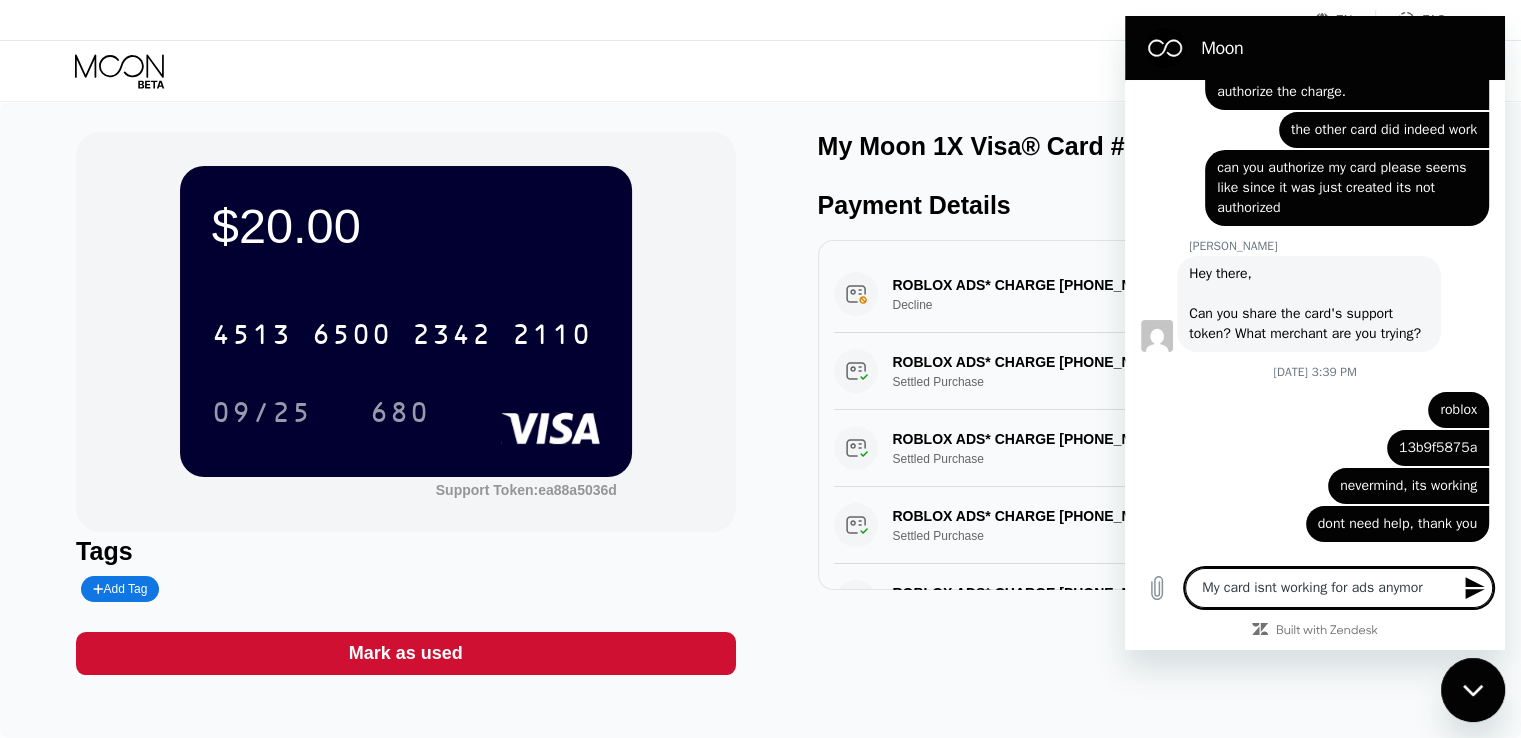 type on "My card isnt working for ads anymore" 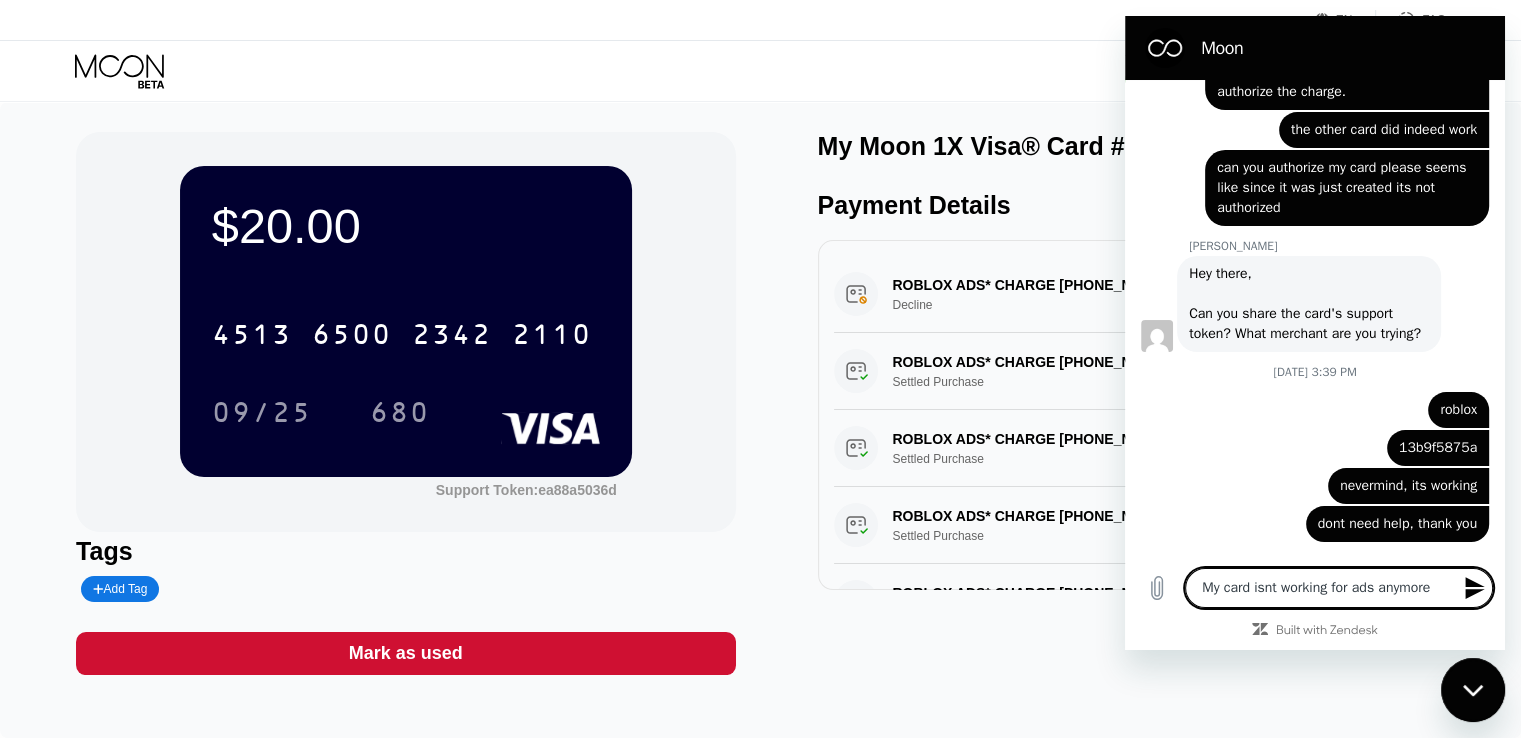 type 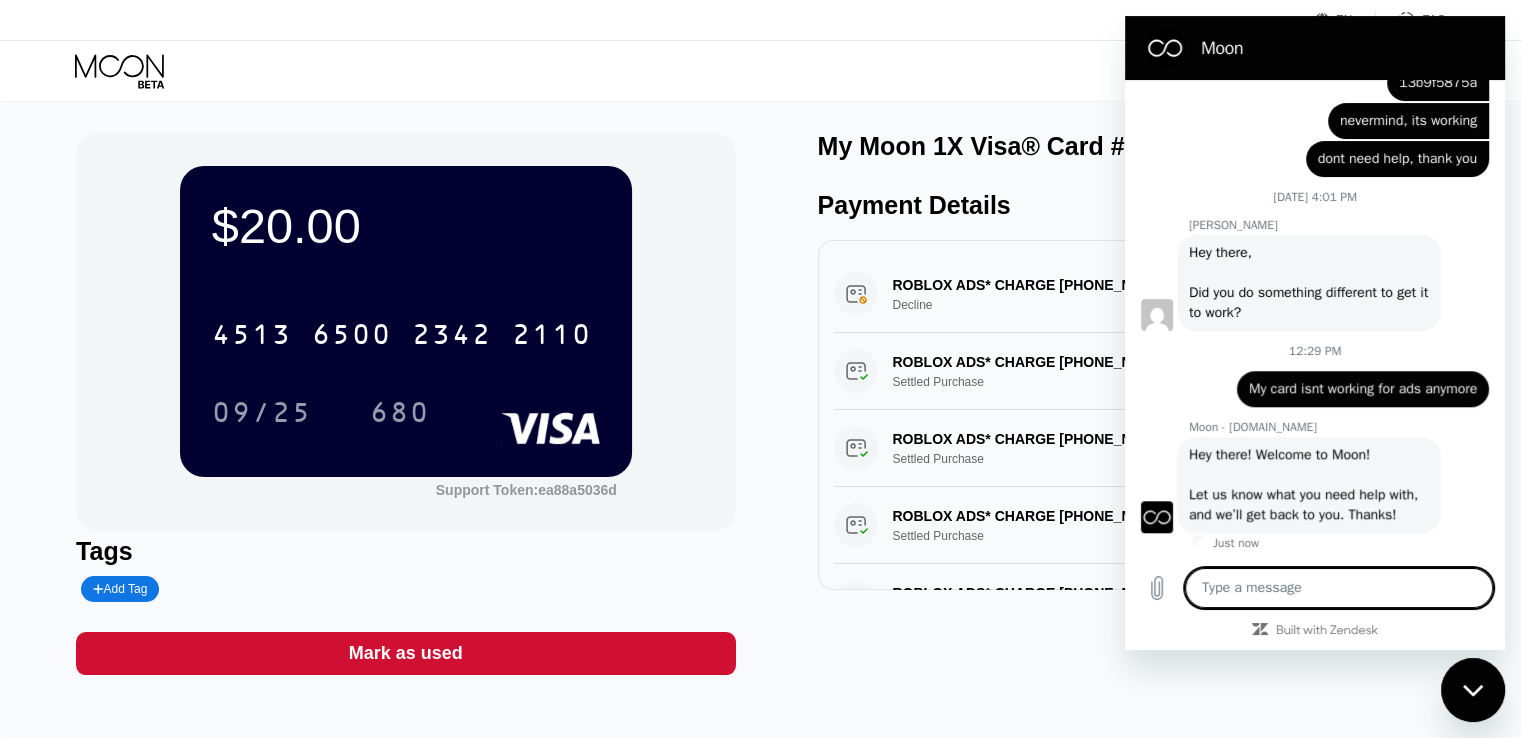 type on "x" 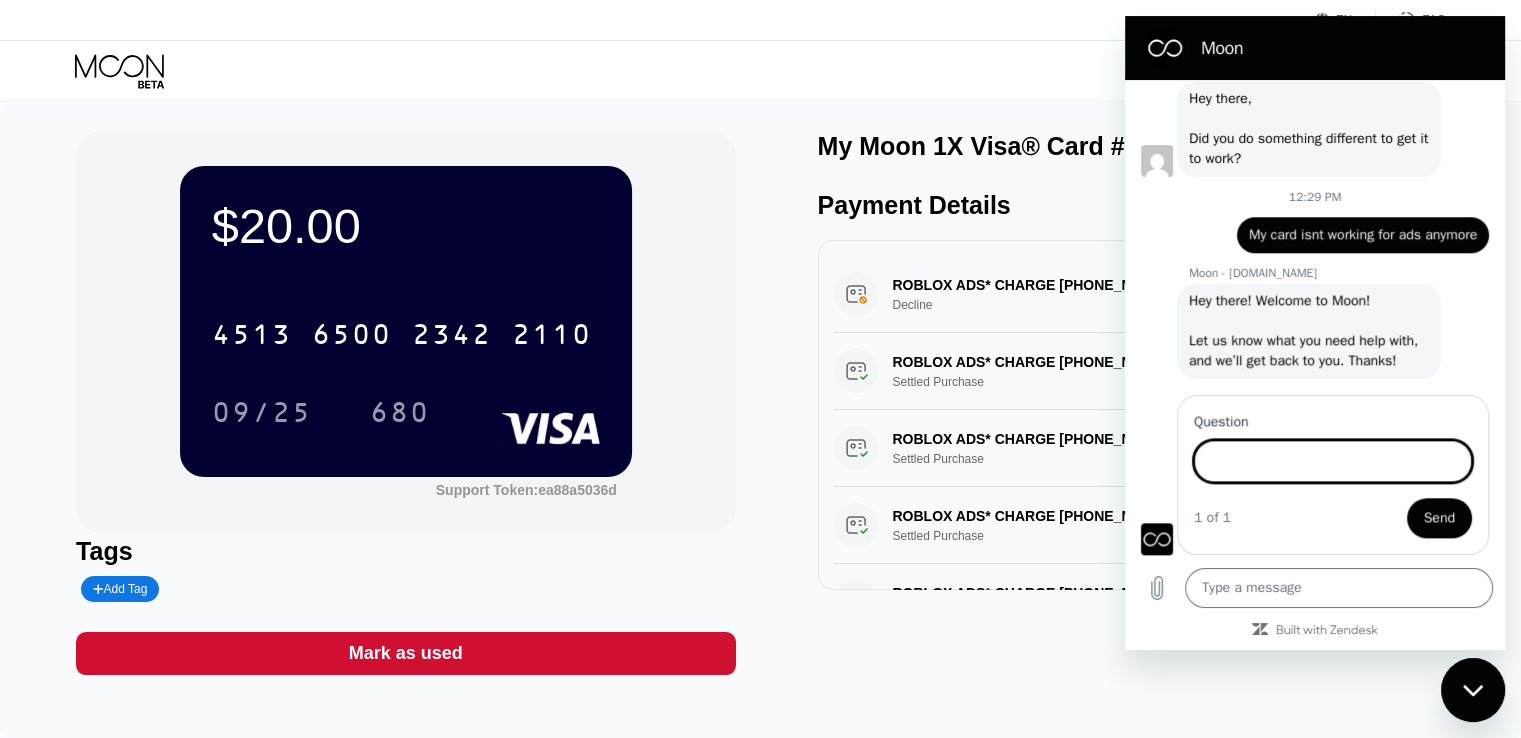 scroll, scrollTop: 1748, scrollLeft: 0, axis: vertical 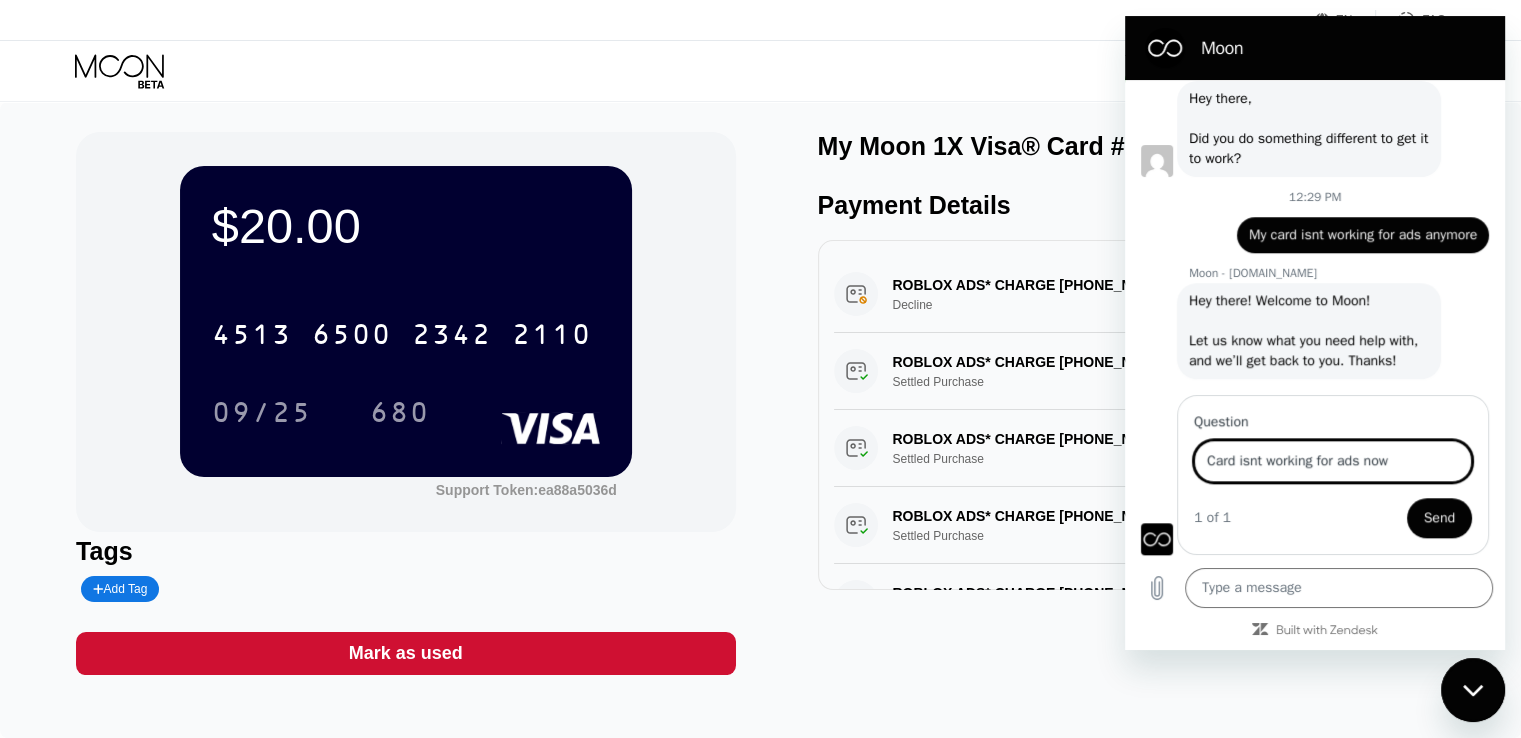click on "Card isnt working for ads now" at bounding box center [1333, 461] 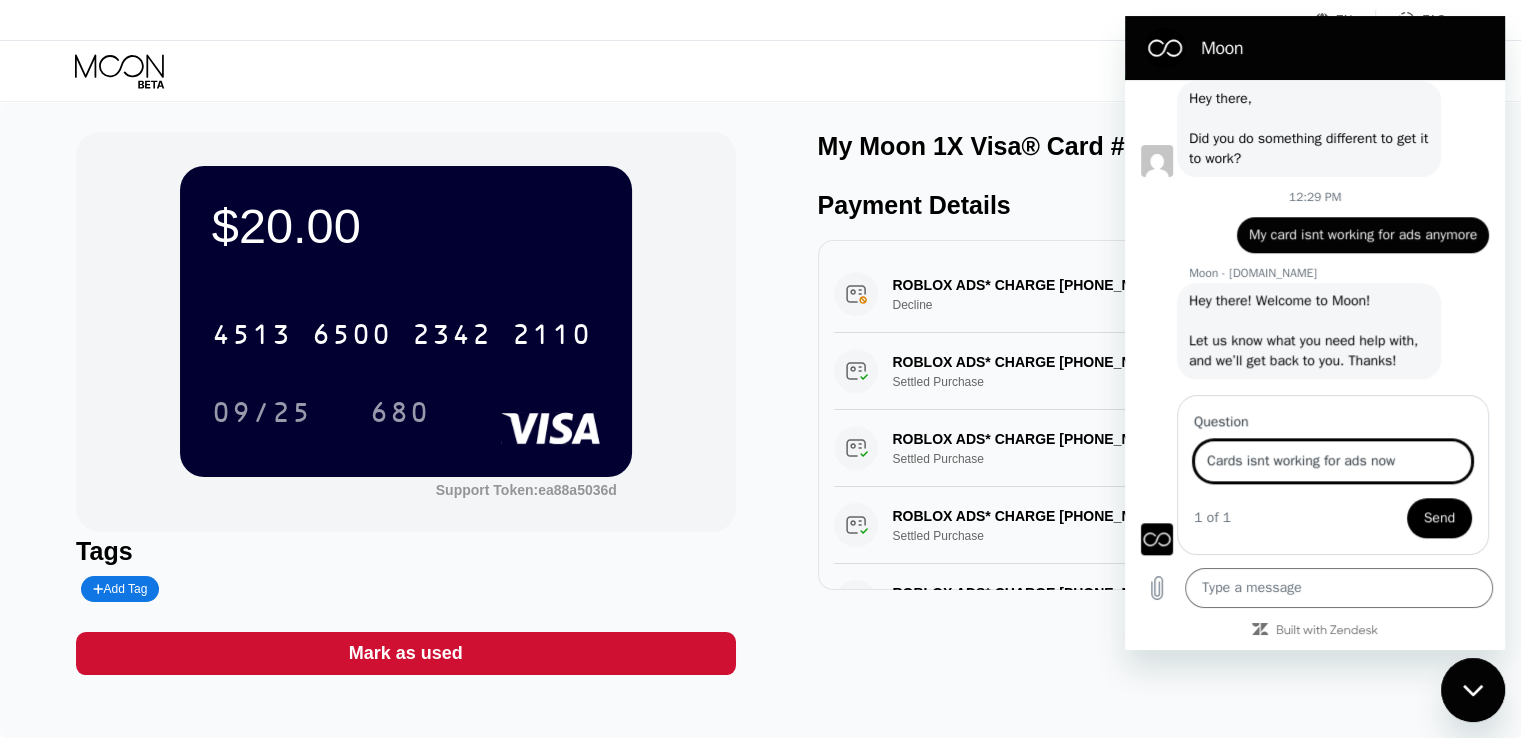type on "Cards isnt working for ads now" 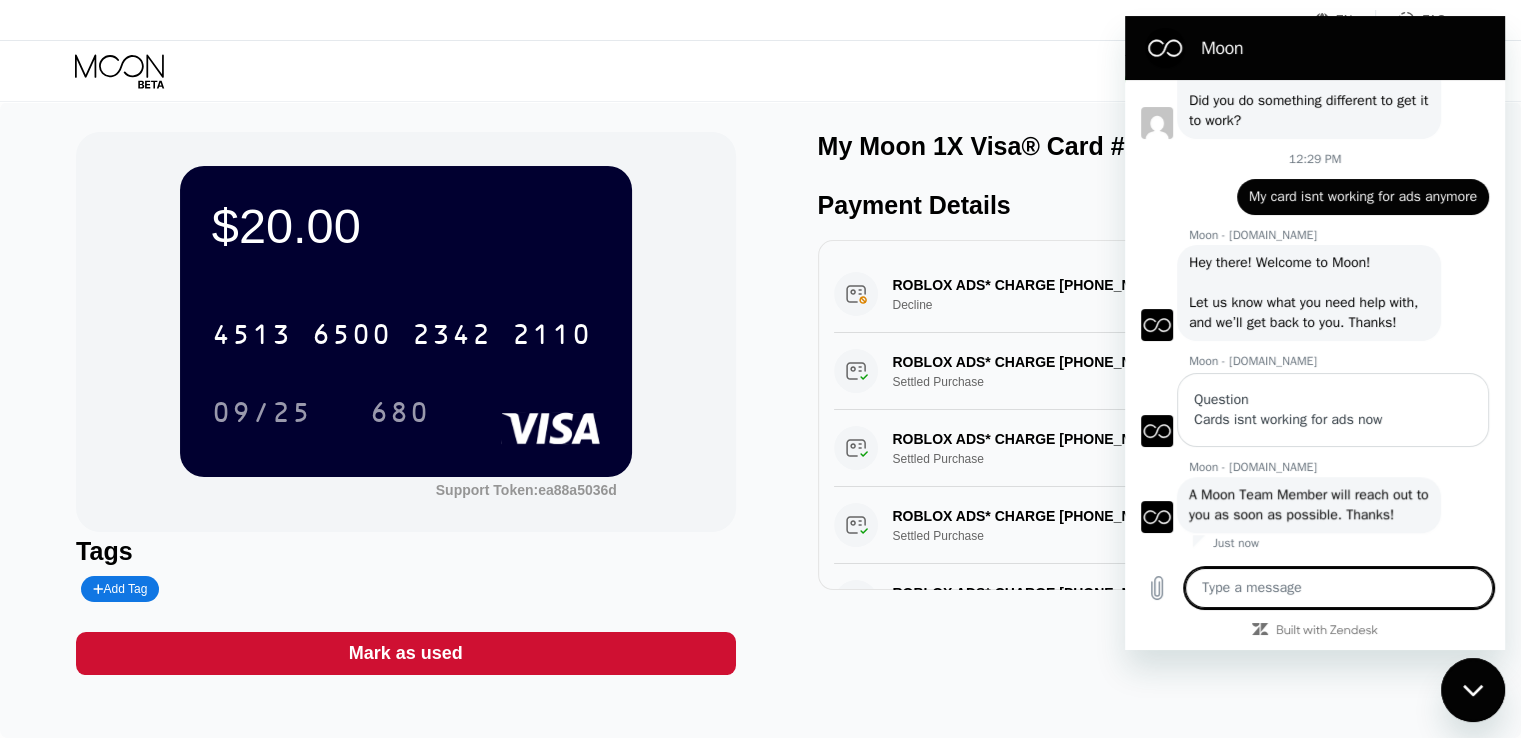 scroll, scrollTop: 1840, scrollLeft: 0, axis: vertical 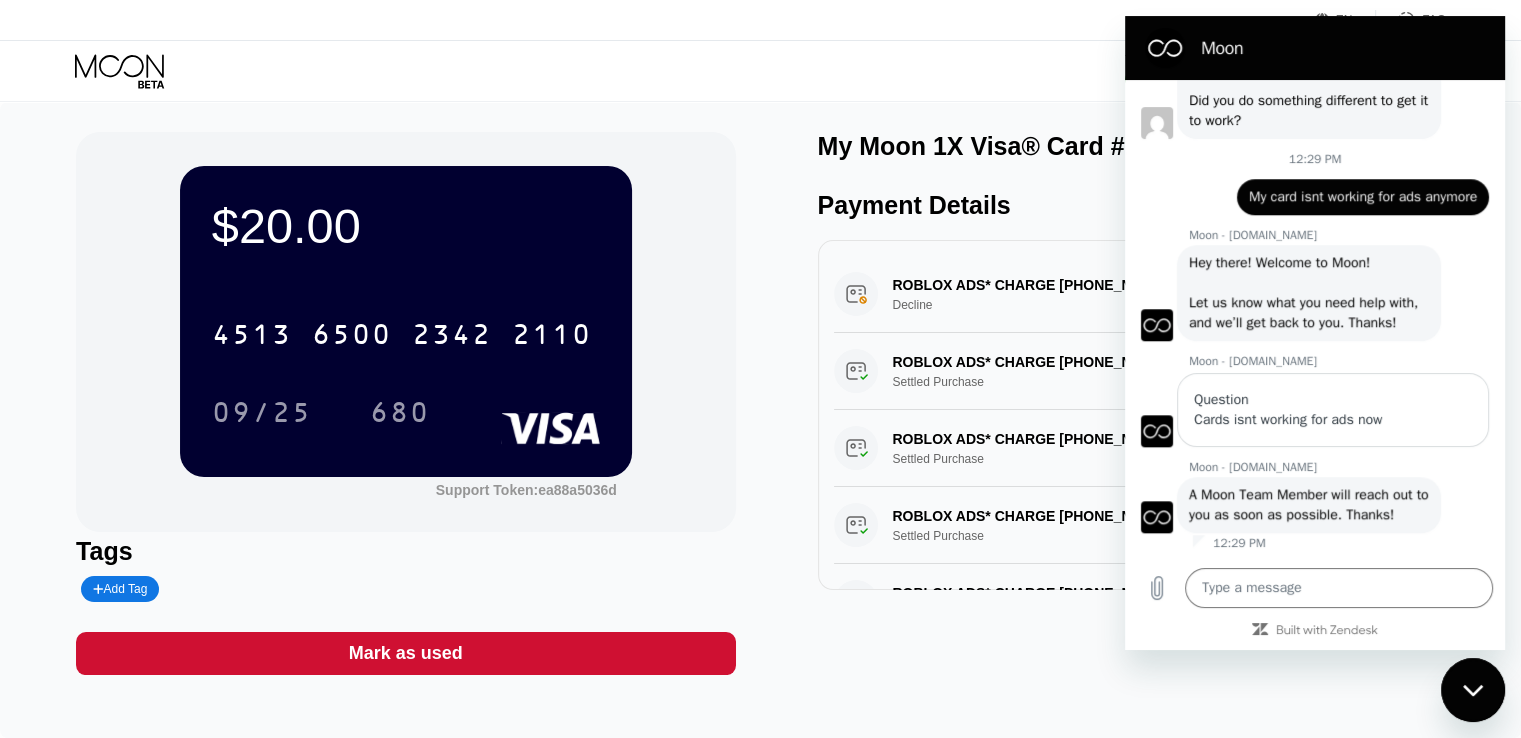 type on "x" 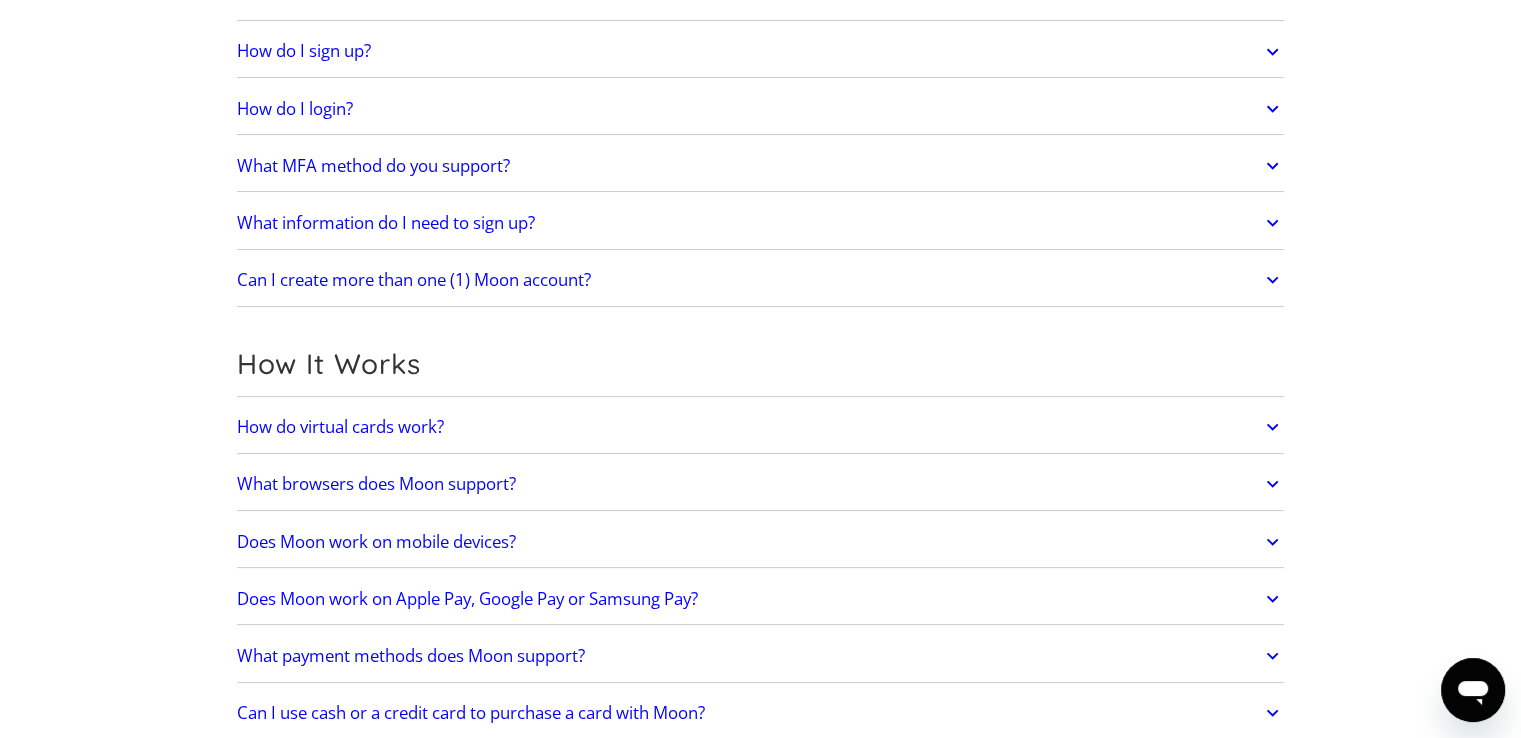 scroll, scrollTop: 264, scrollLeft: 0, axis: vertical 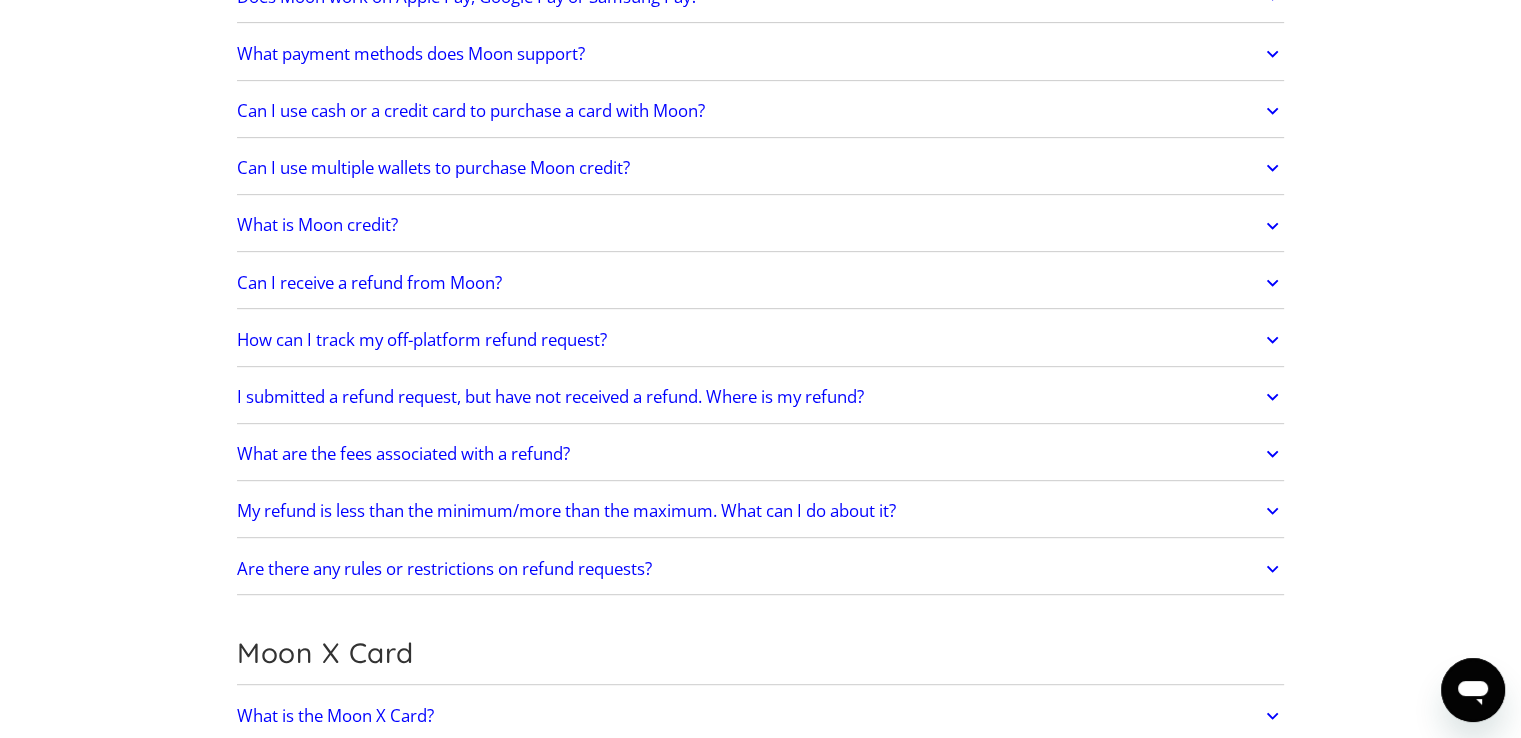 click on "Can I receive a refund from Moon?" at bounding box center (761, 283) 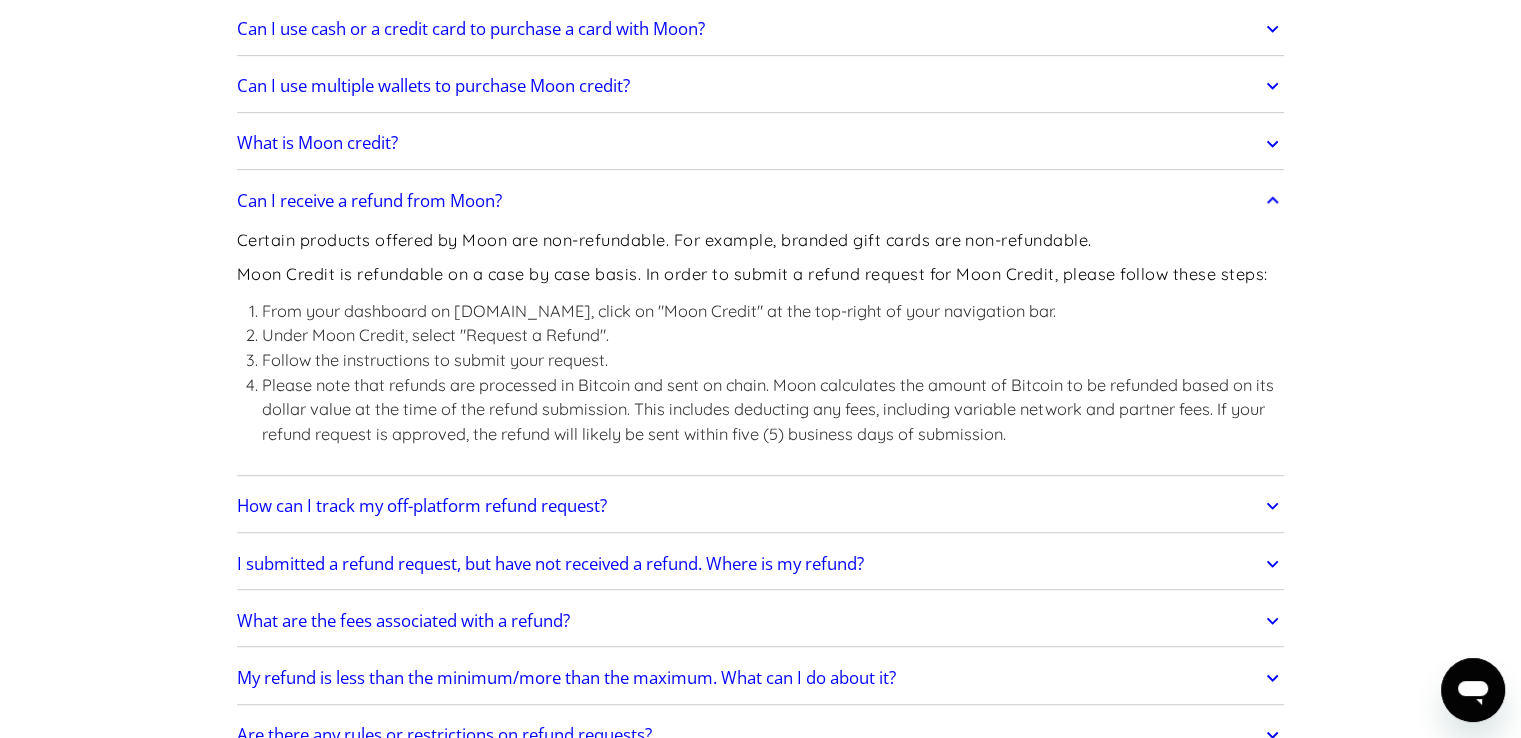 scroll, scrollTop: 944, scrollLeft: 0, axis: vertical 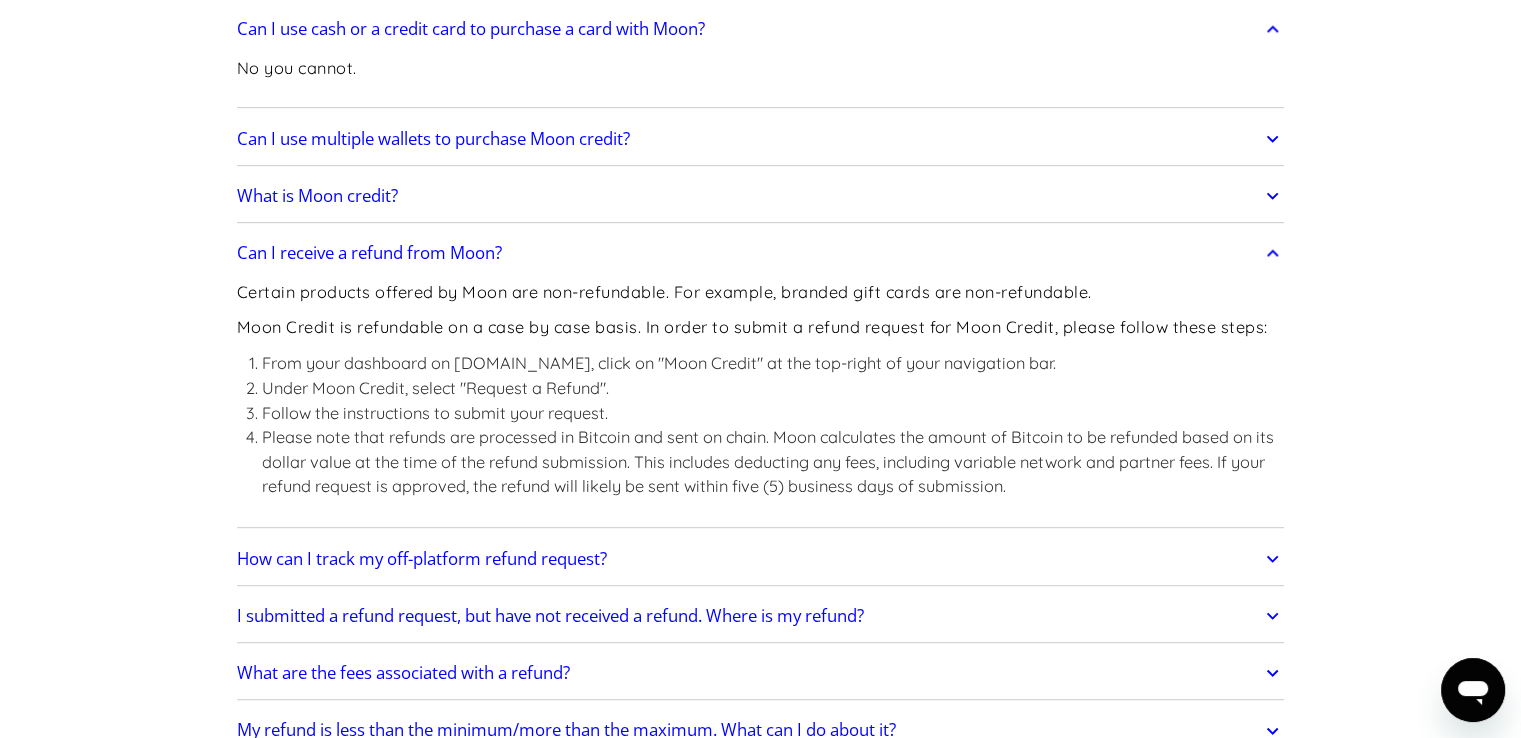 click on "Can I use cash or a credit card to purchase a card with Moon?" at bounding box center (471, 29) 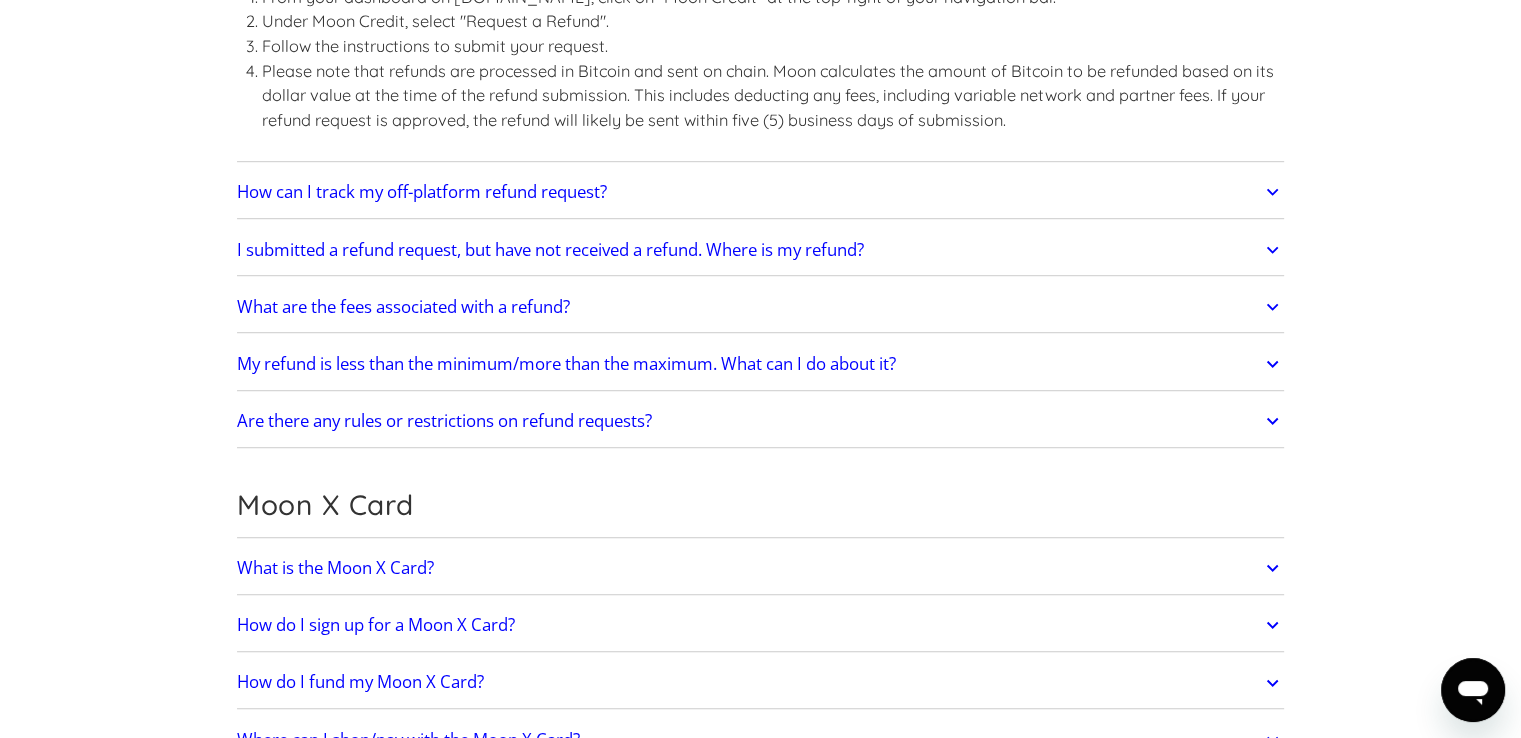 scroll, scrollTop: 1264, scrollLeft: 0, axis: vertical 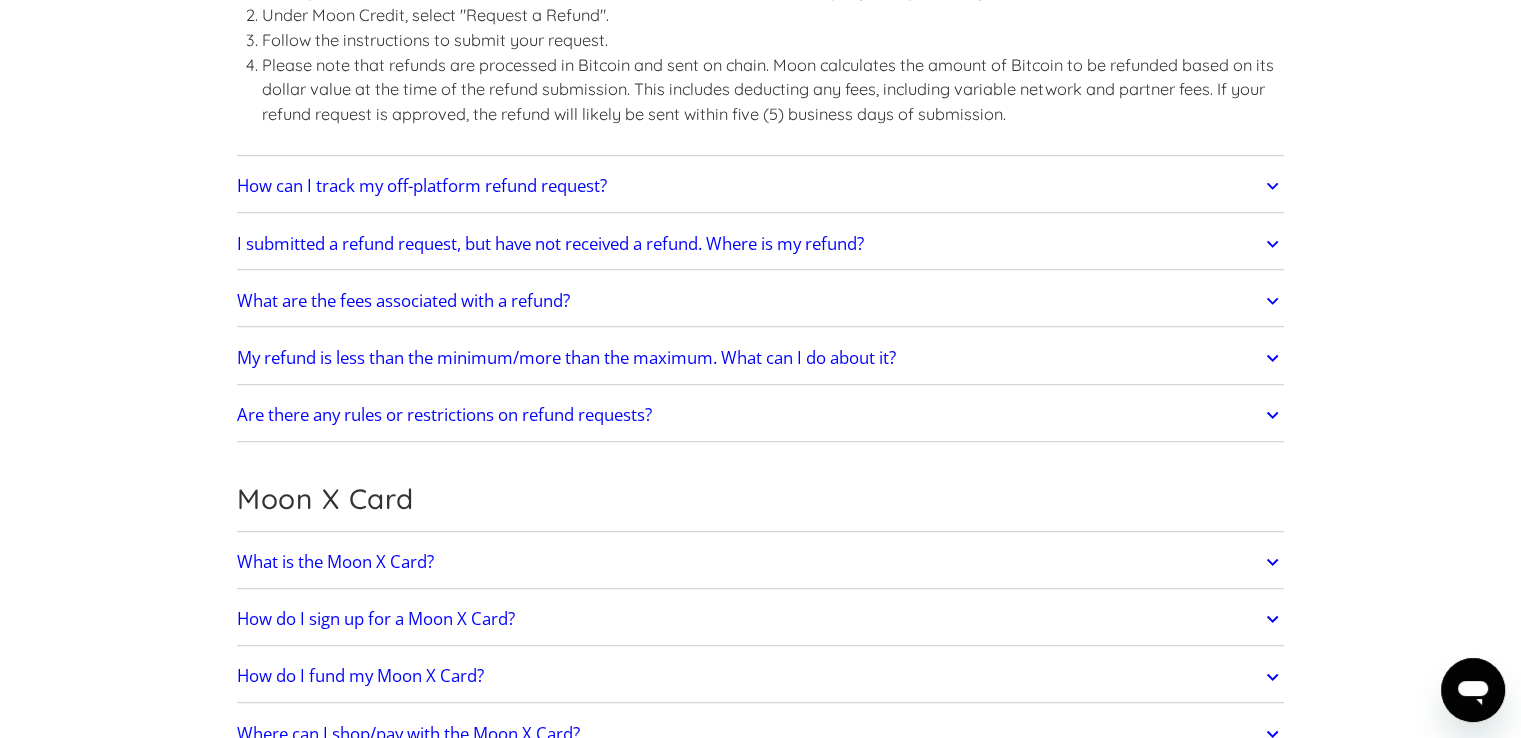click on "Are there any rules or restrictions on refund requests?  Certain products offered by Moon are non-refundable. For example, branded gift cards are non-refundable. Card product restrictions are displayed prior to purchasing a card product on Moon. Refunds of Moon Credit are on a case by case basis and incur fees.  All refunds are processed in Bitcoin on chain. If you have further questions, please email us at  support@paywithmoon.com , or chat with us." at bounding box center [761, 416] 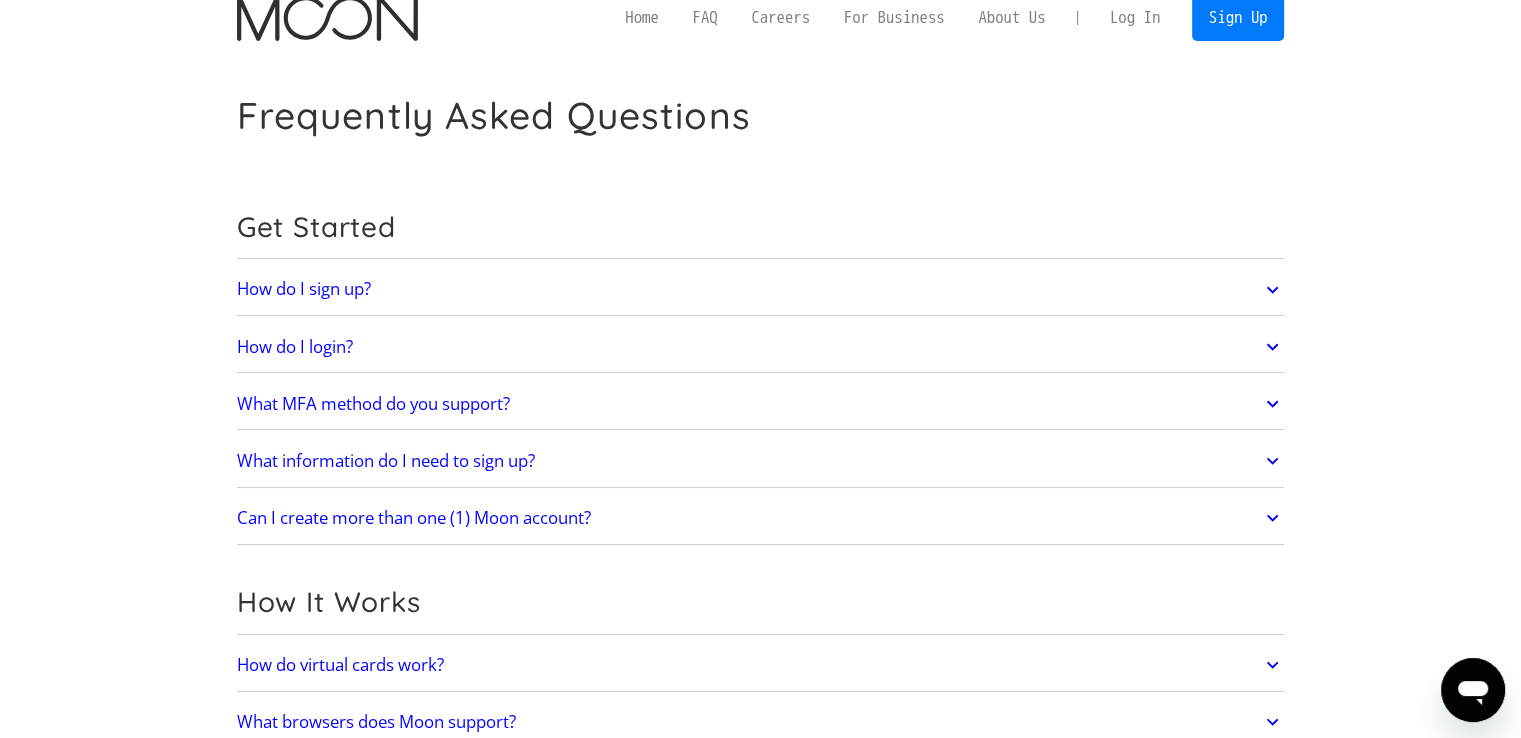 scroll, scrollTop: 0, scrollLeft: 0, axis: both 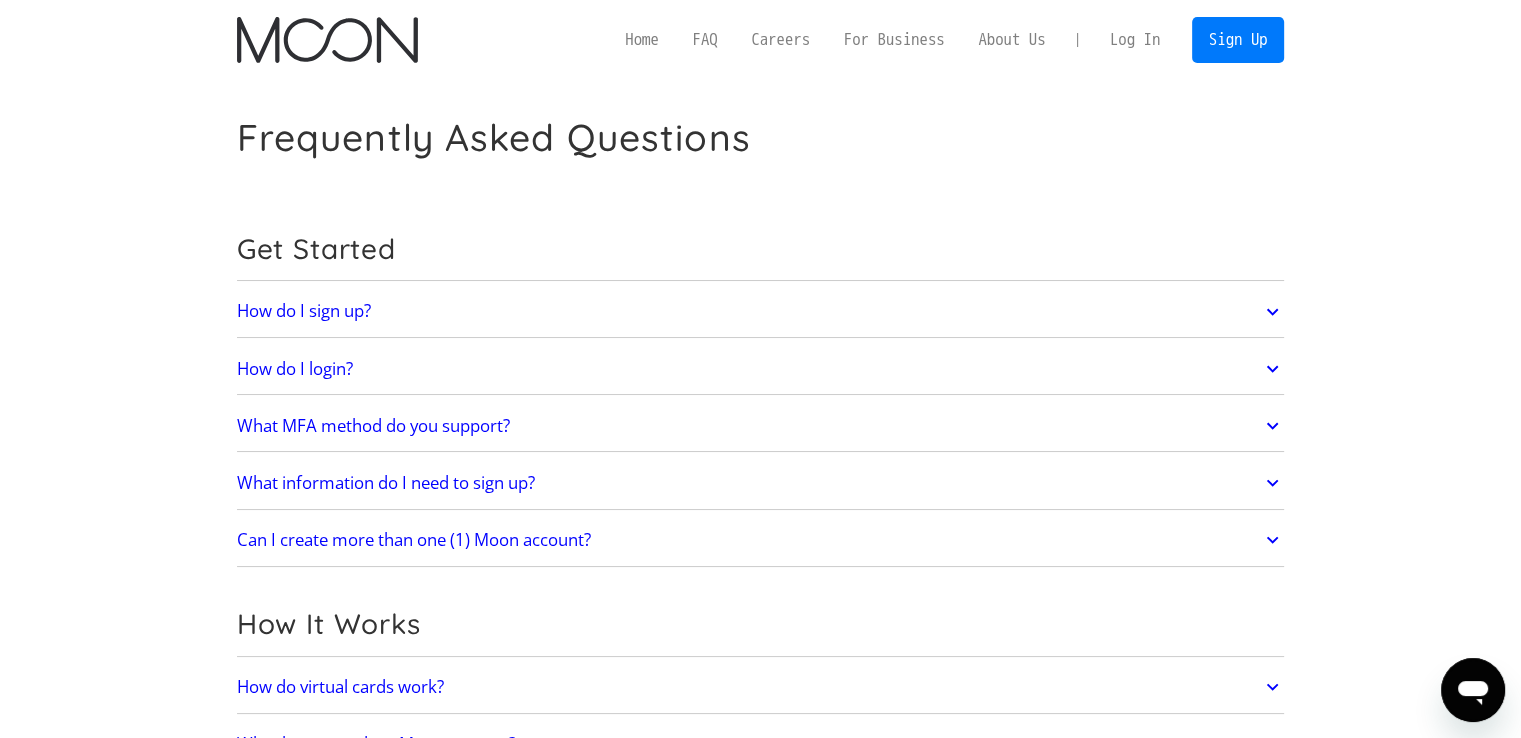 click 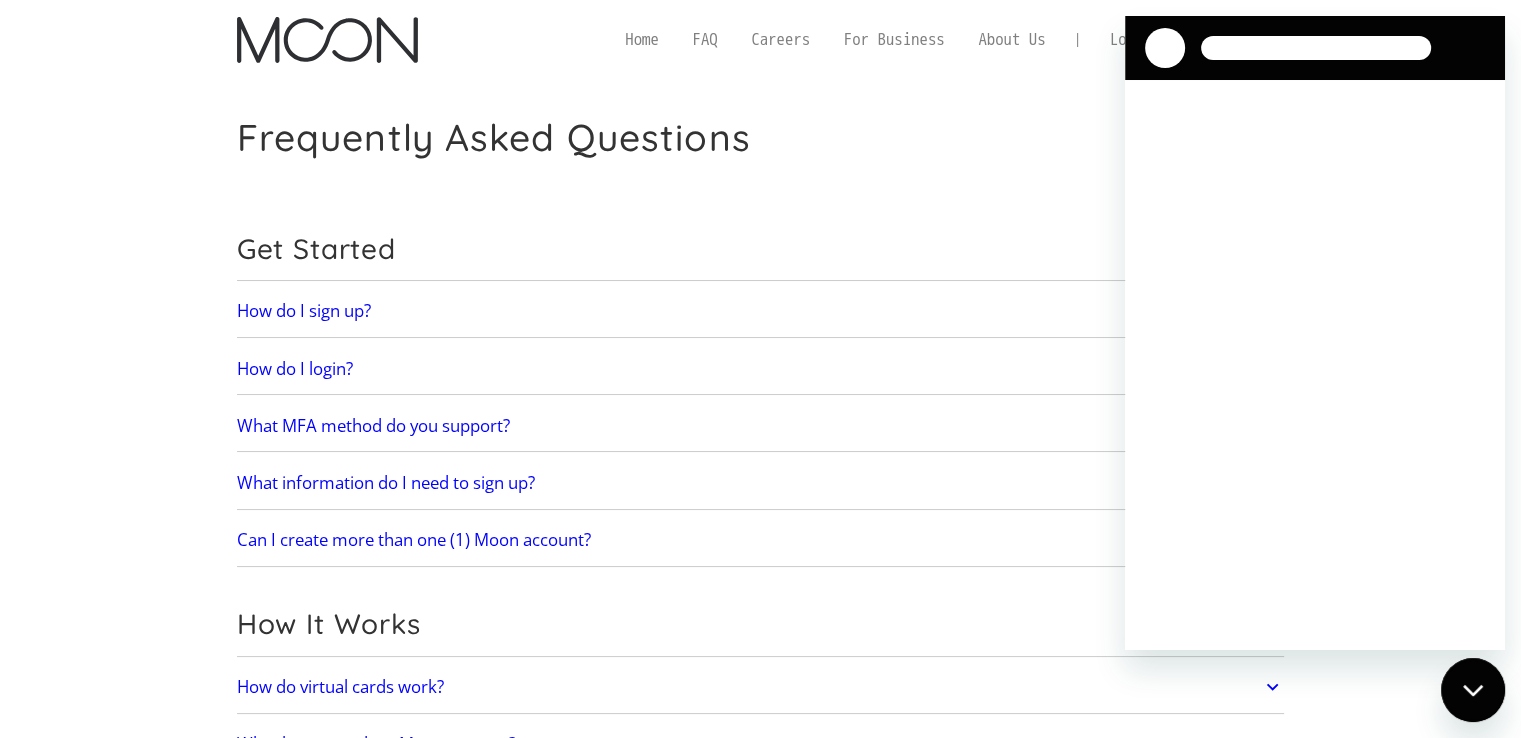 scroll, scrollTop: 0, scrollLeft: 0, axis: both 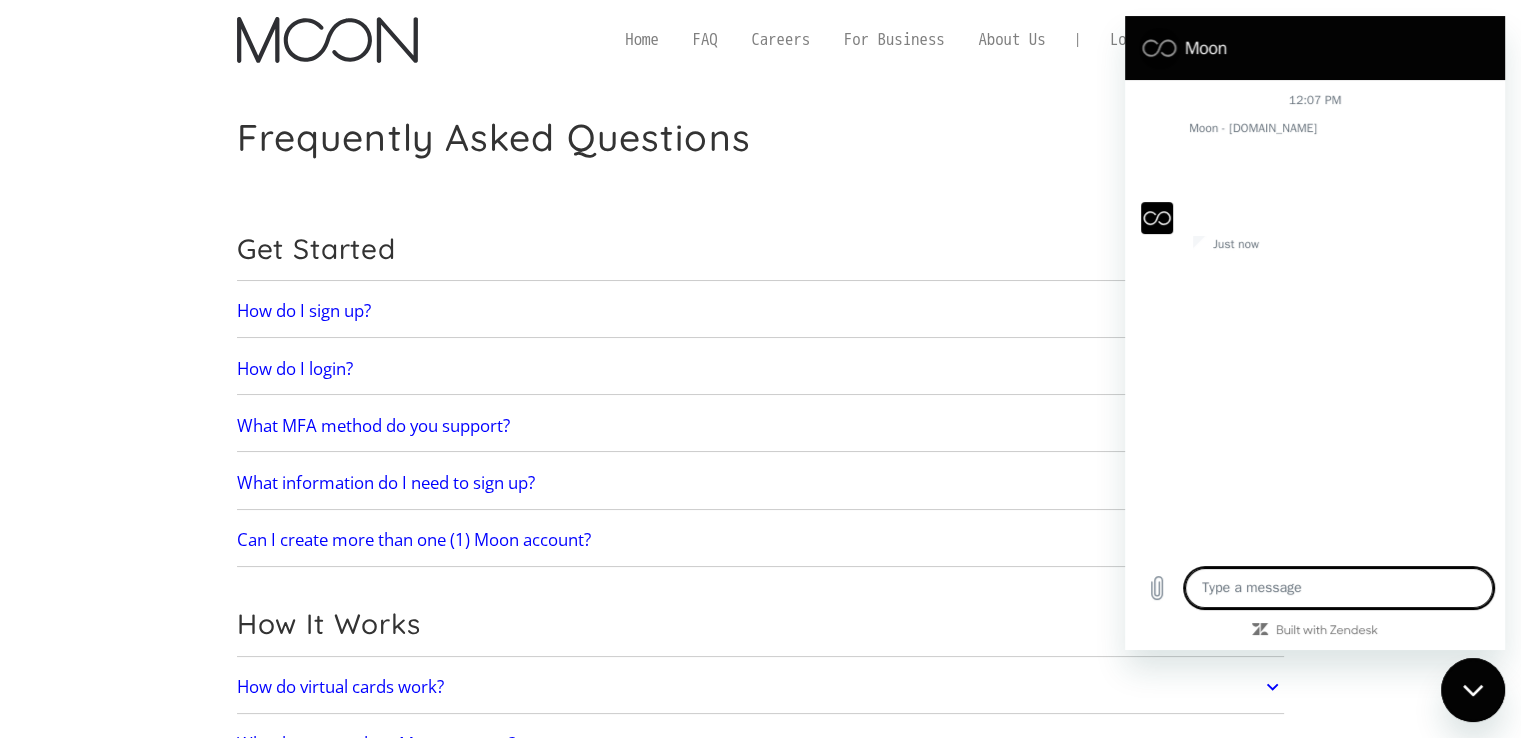 type on "x" 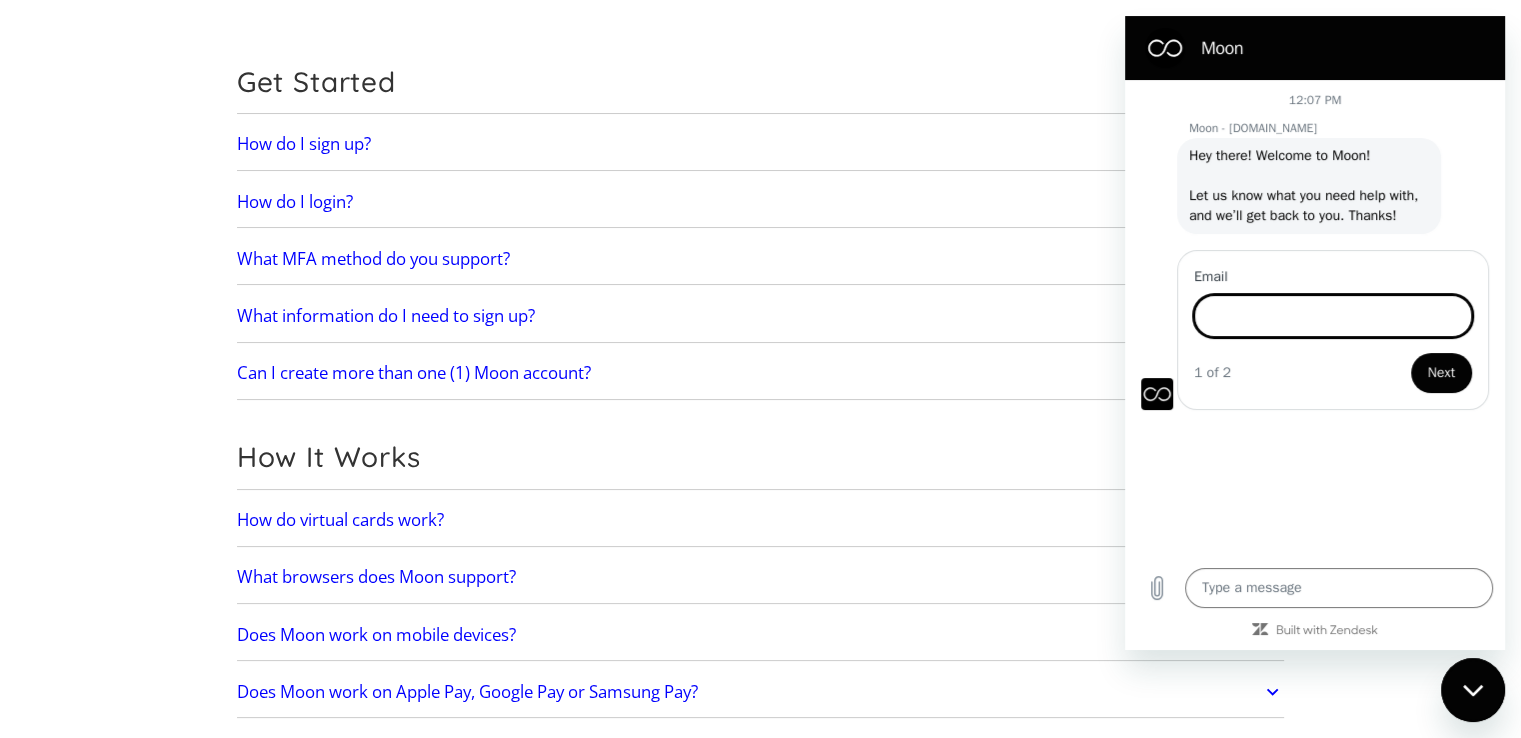 scroll, scrollTop: 0, scrollLeft: 0, axis: both 